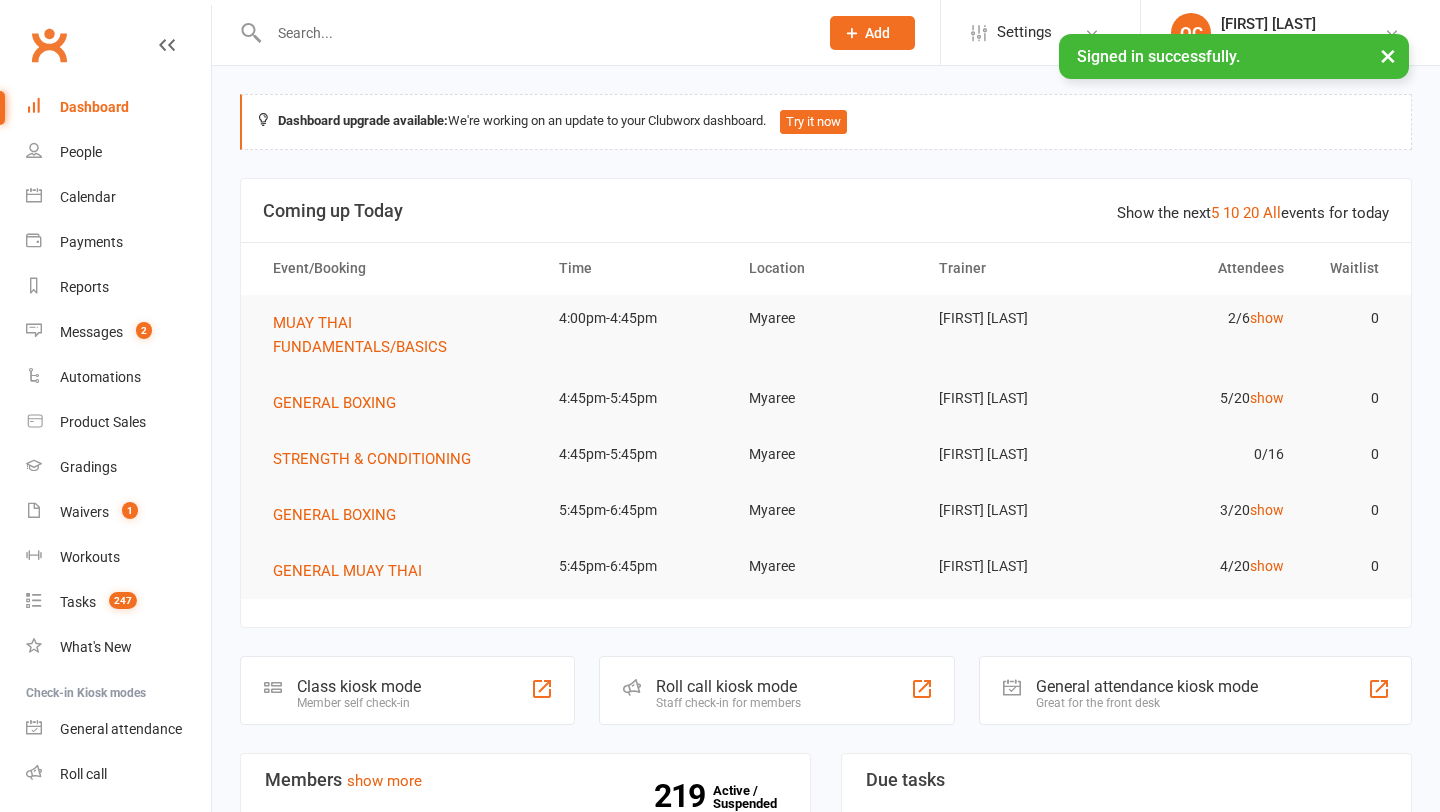 scroll, scrollTop: 0, scrollLeft: 0, axis: both 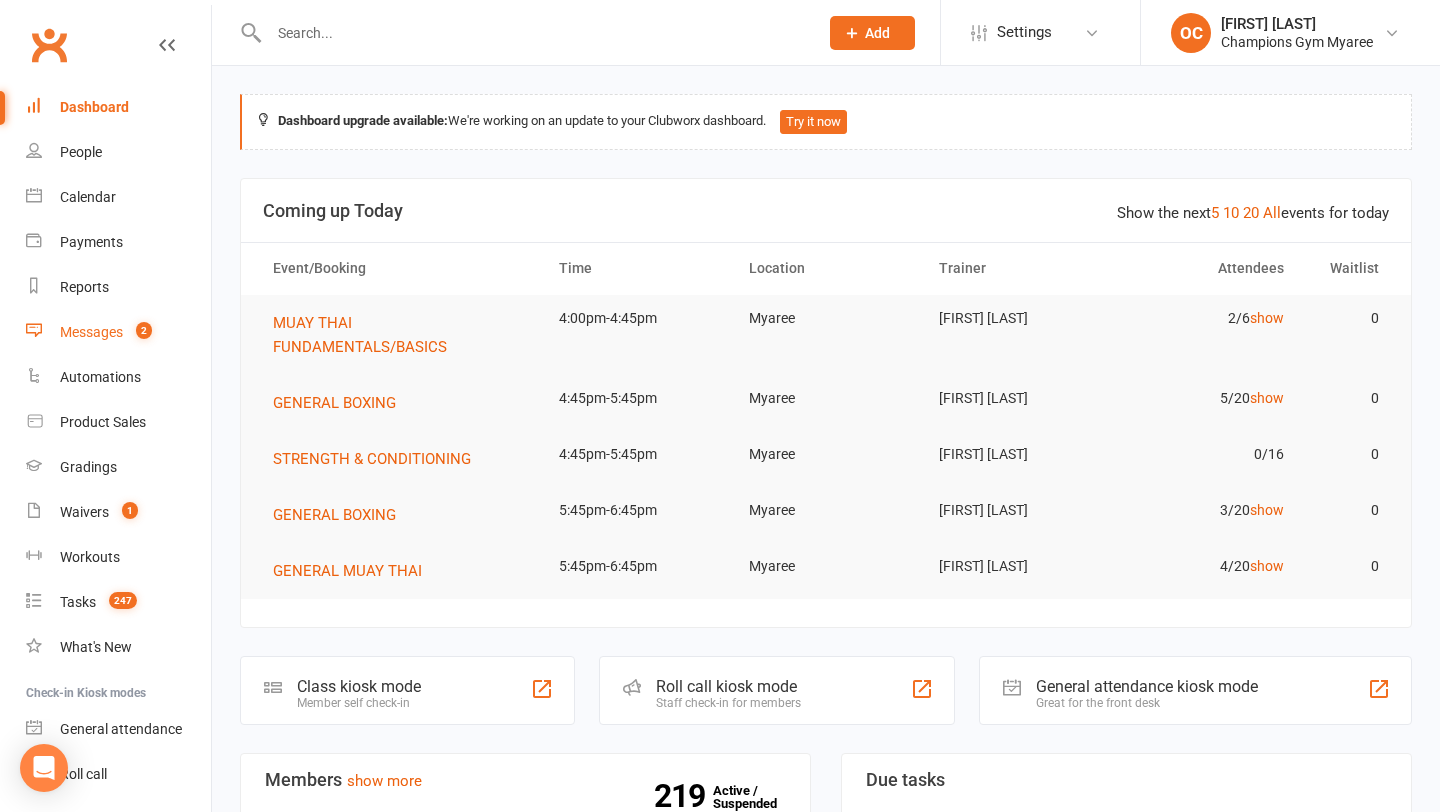 click on "2" at bounding box center (144, 330) 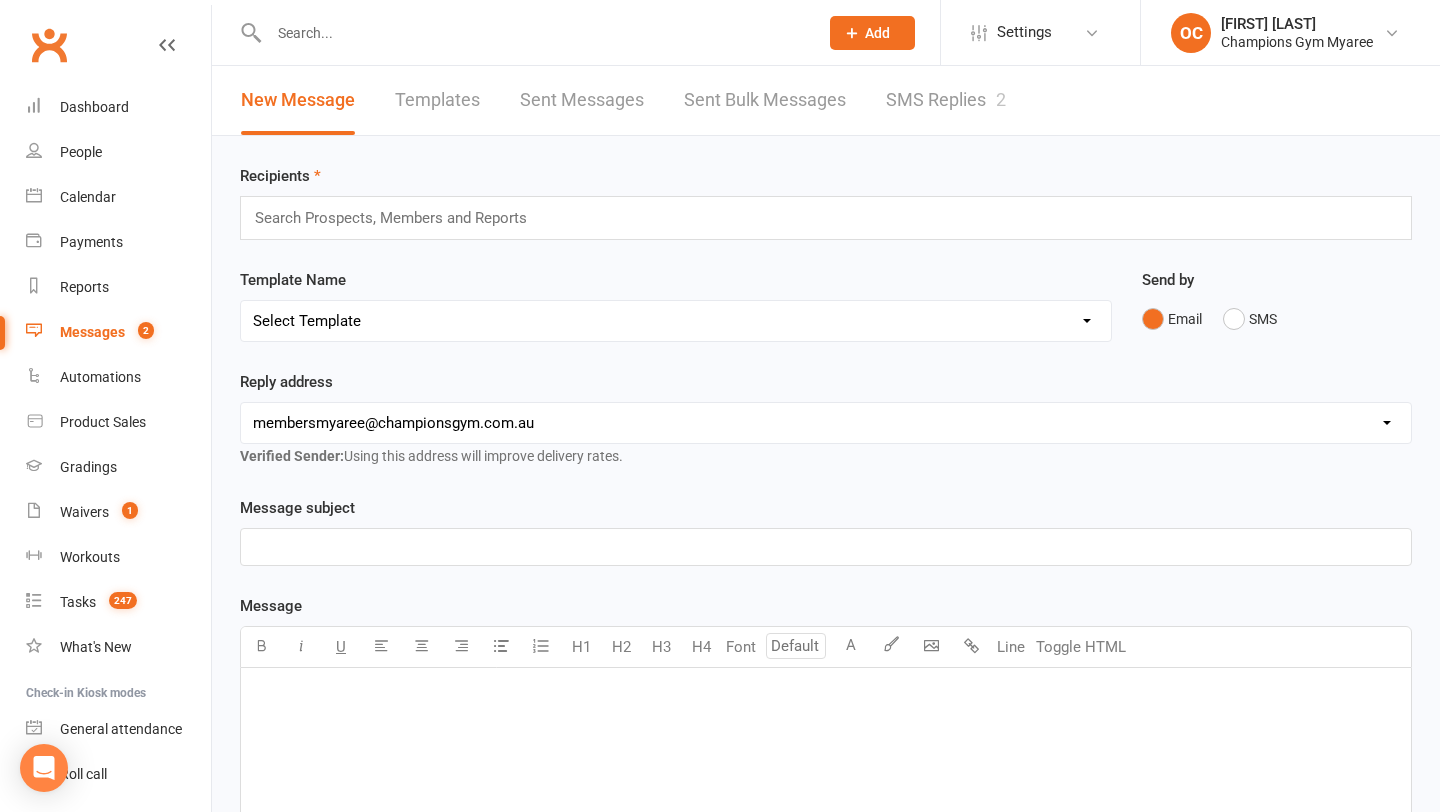 click on "SMS Replies  2" at bounding box center [946, 100] 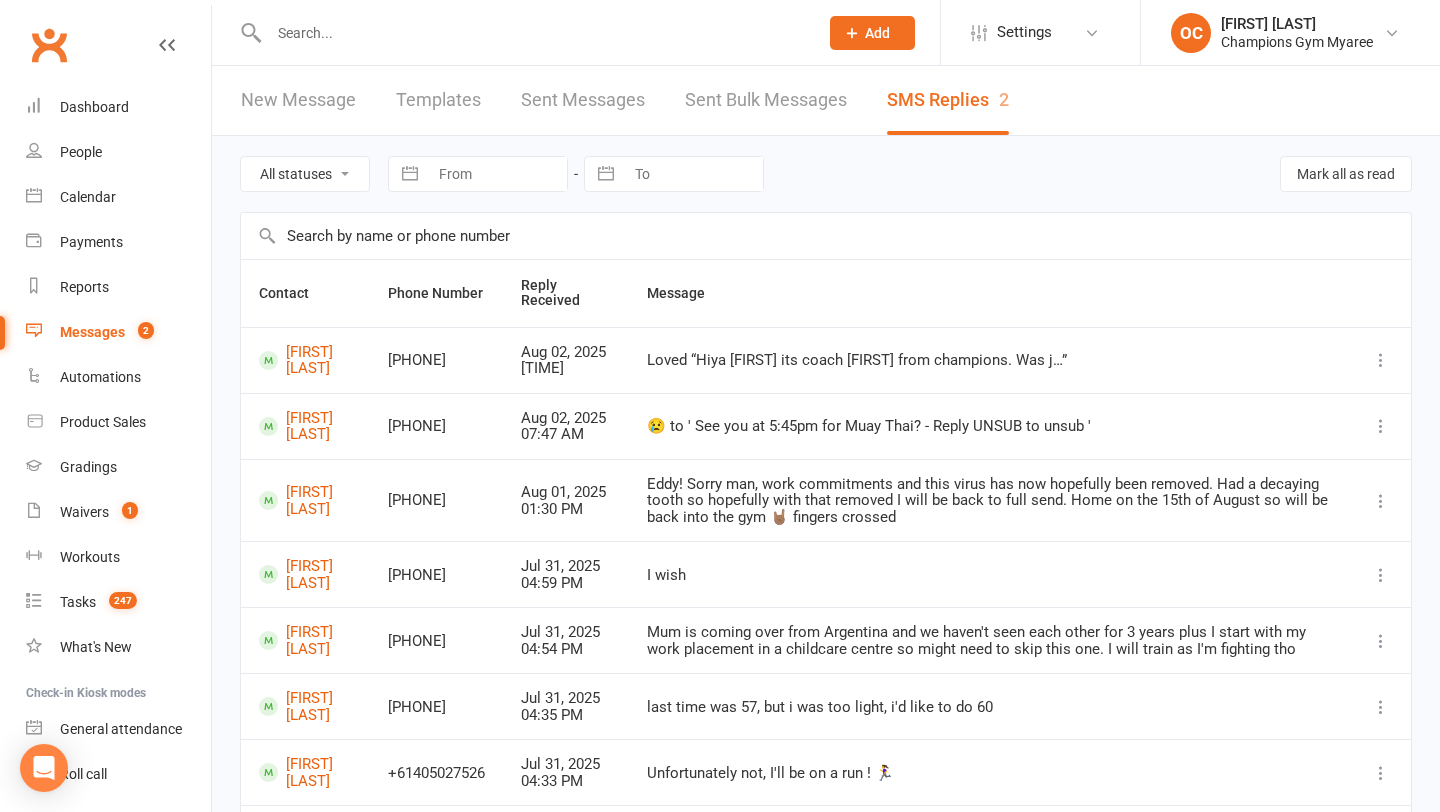 click at bounding box center [533, 33] 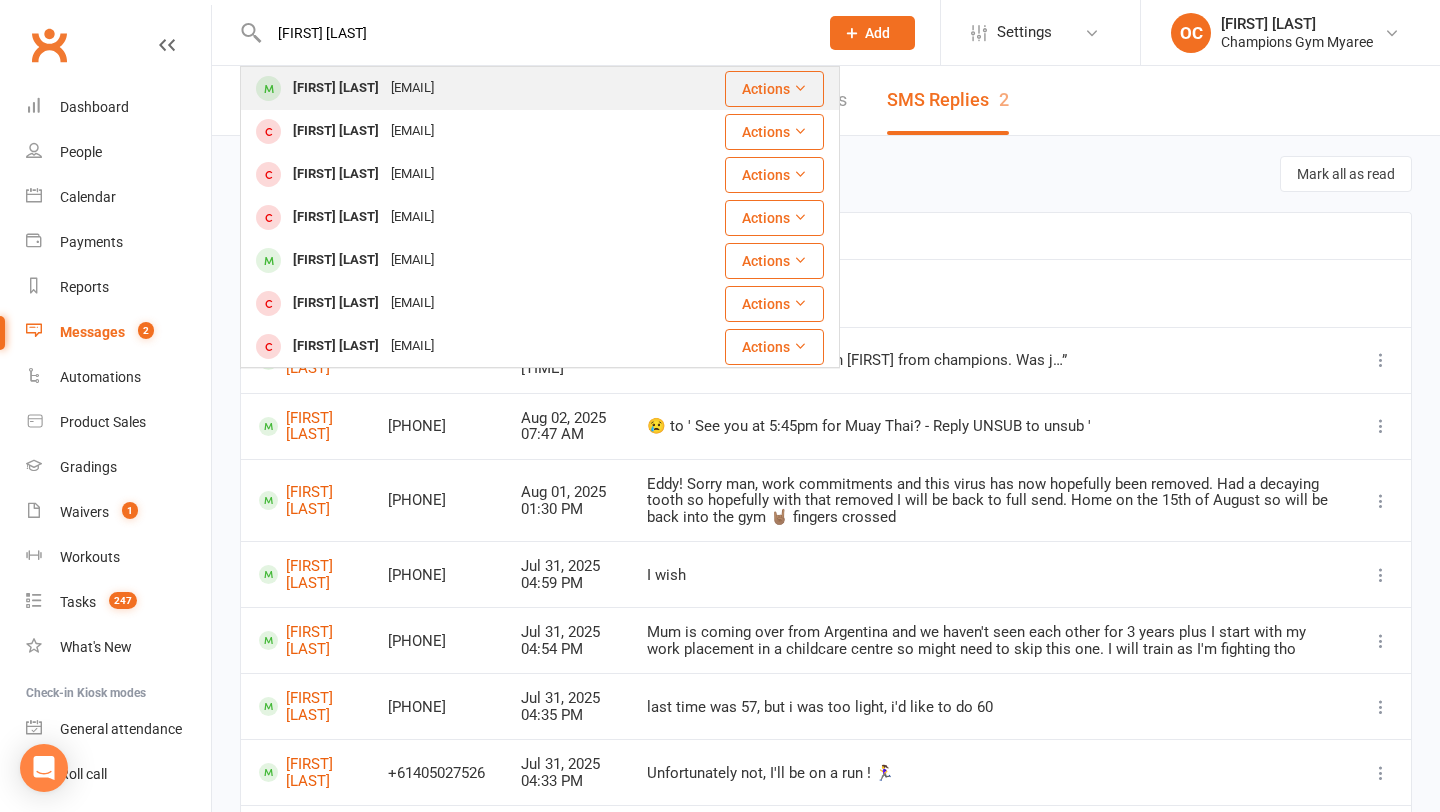 type on "[FIRST] [LAST]" 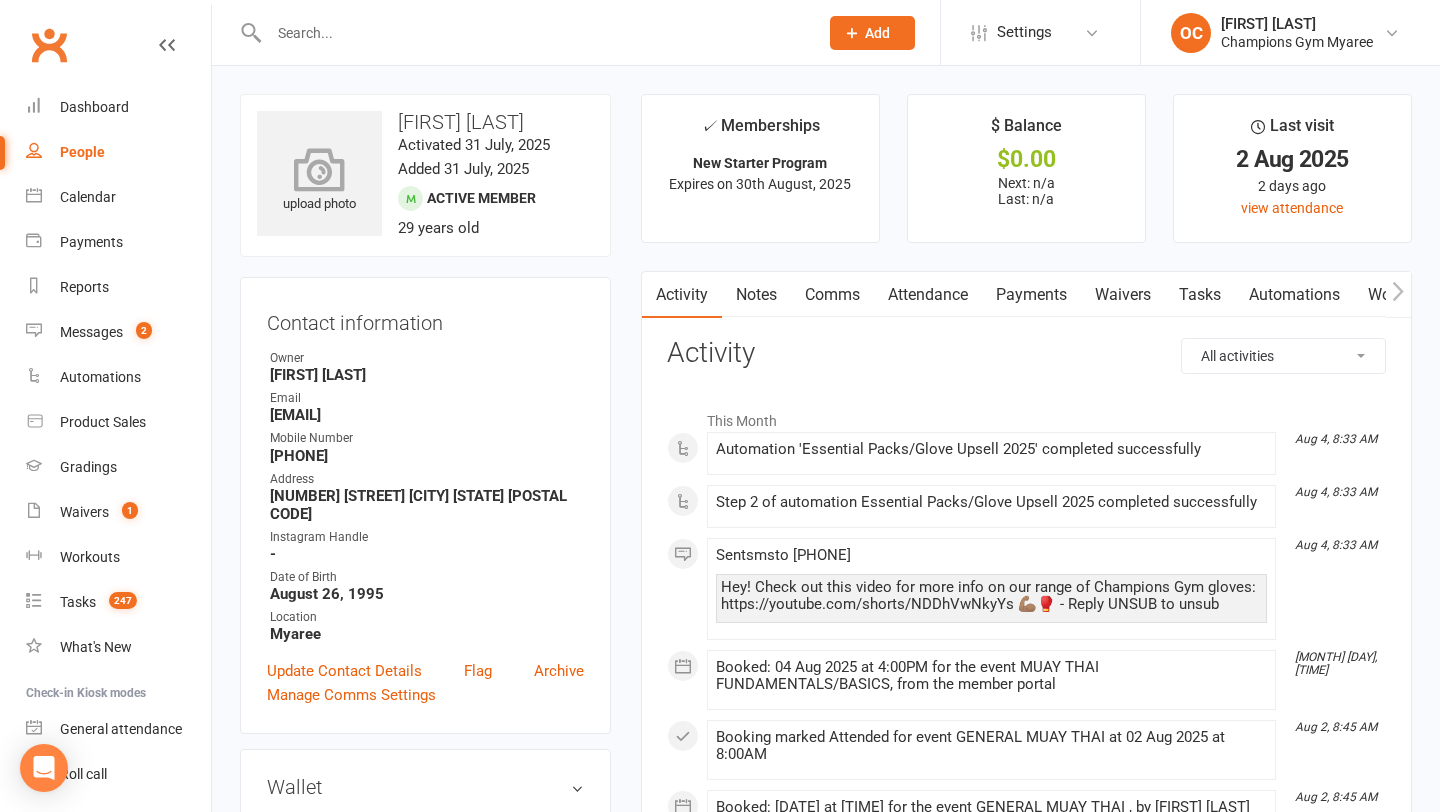 click at bounding box center (320, 169) 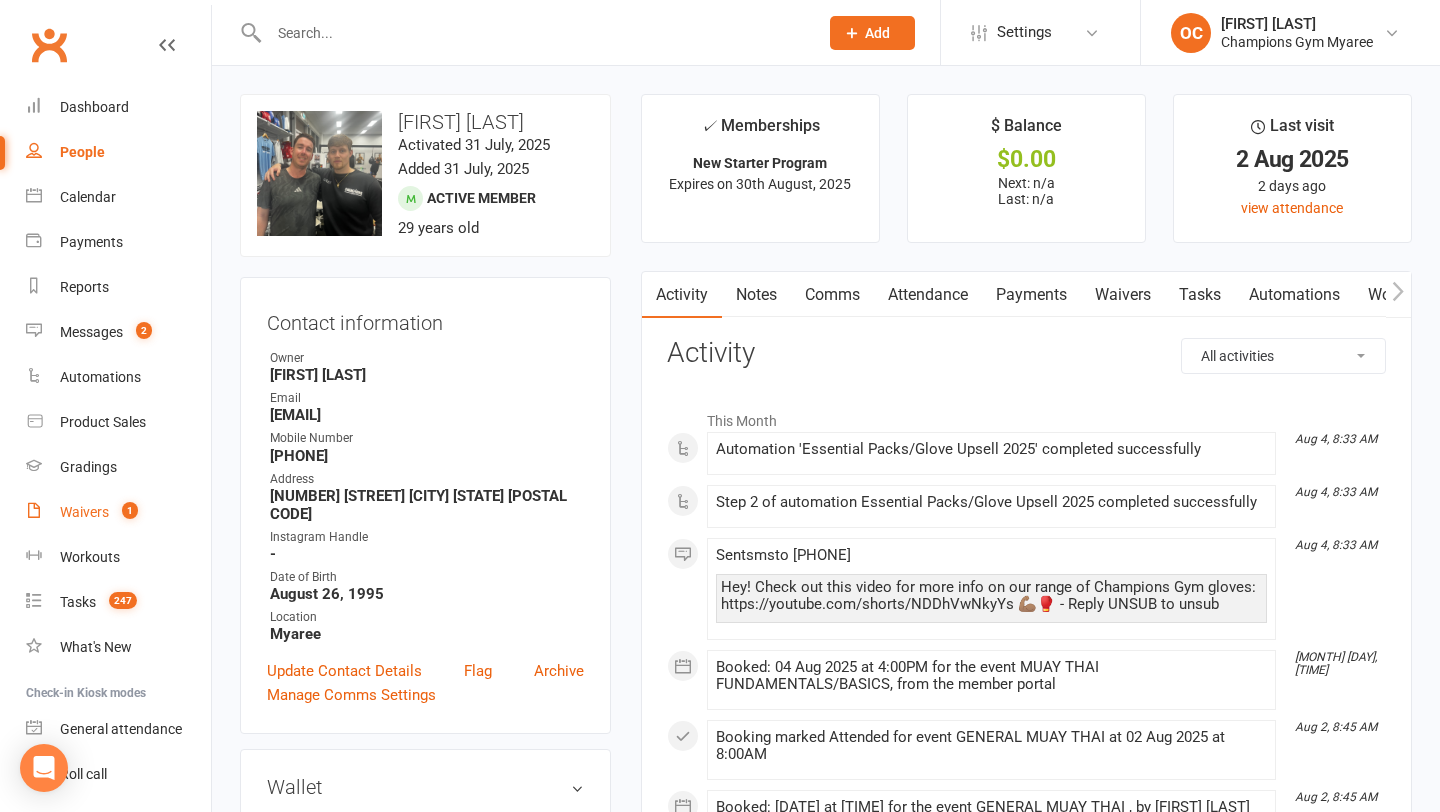 click on "Waivers" at bounding box center [84, 512] 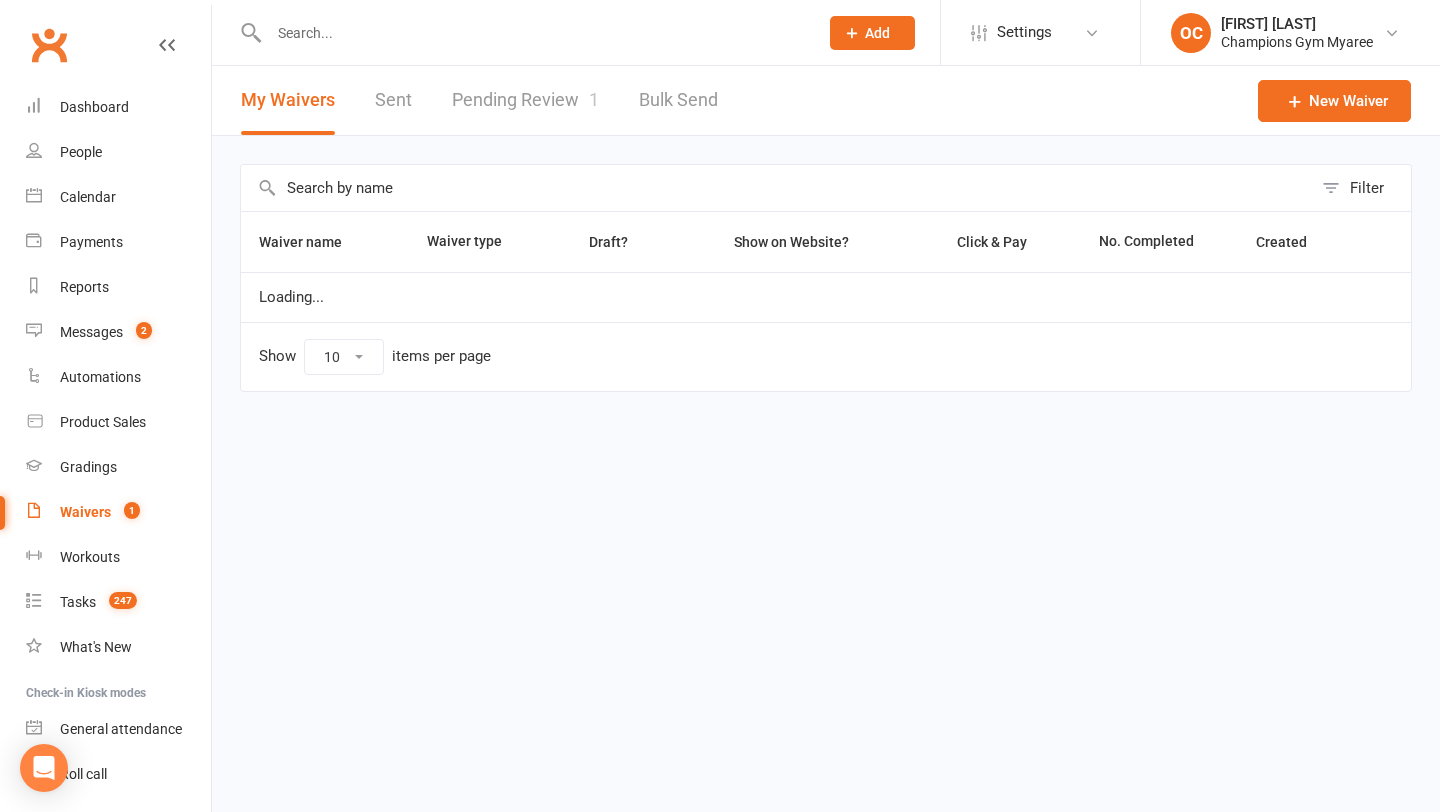 click on "Pending Review 1" at bounding box center [525, 100] 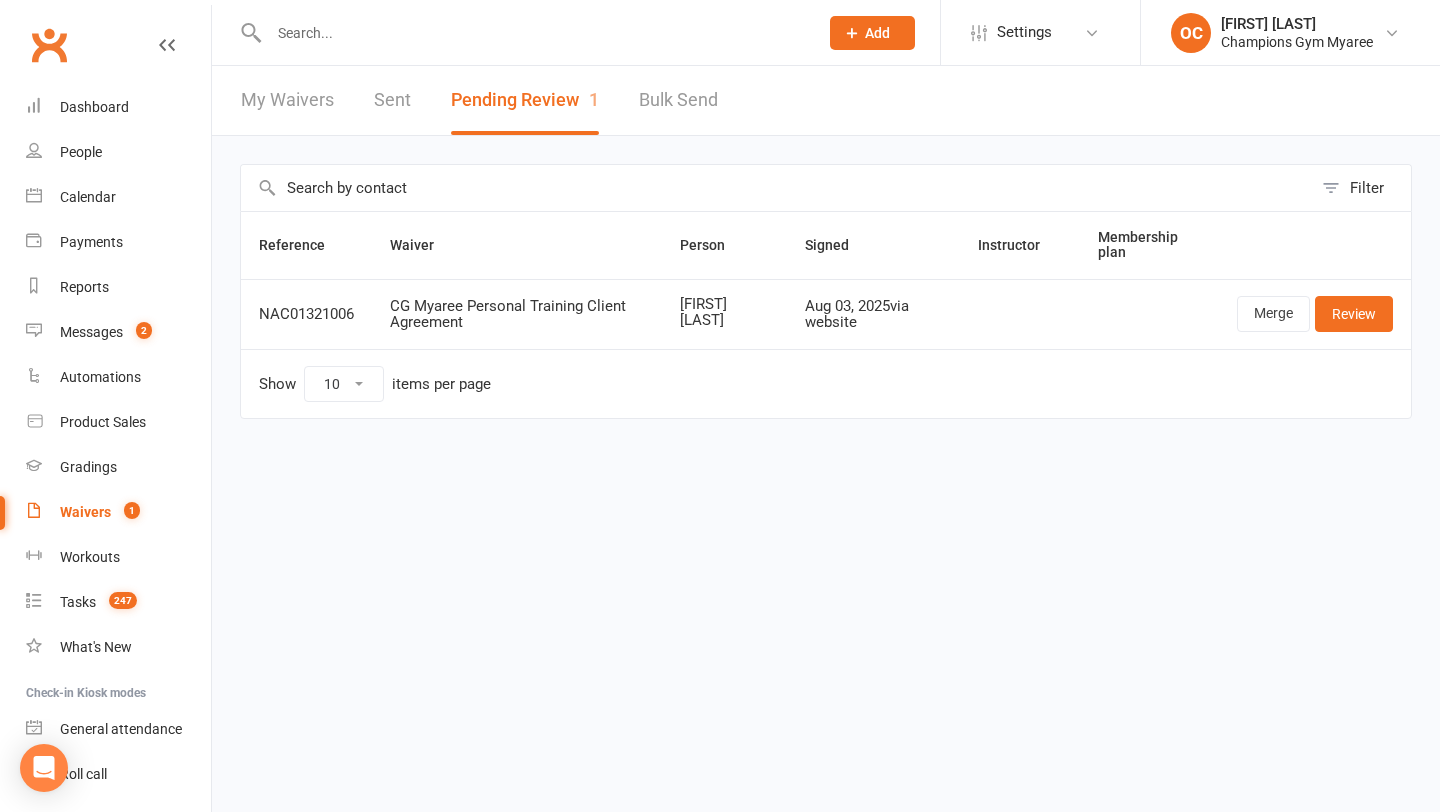 click at bounding box center (533, 33) 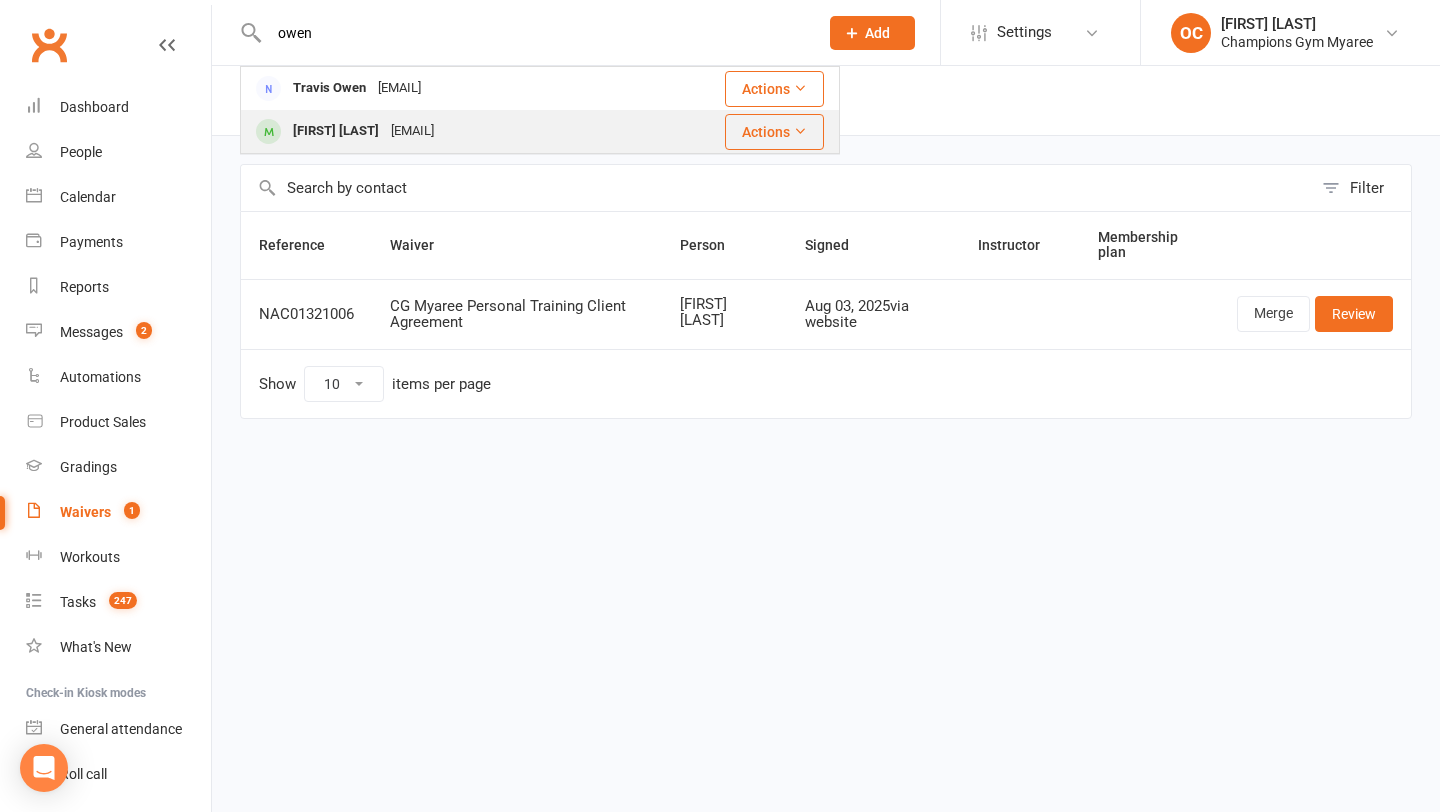 type on "owen" 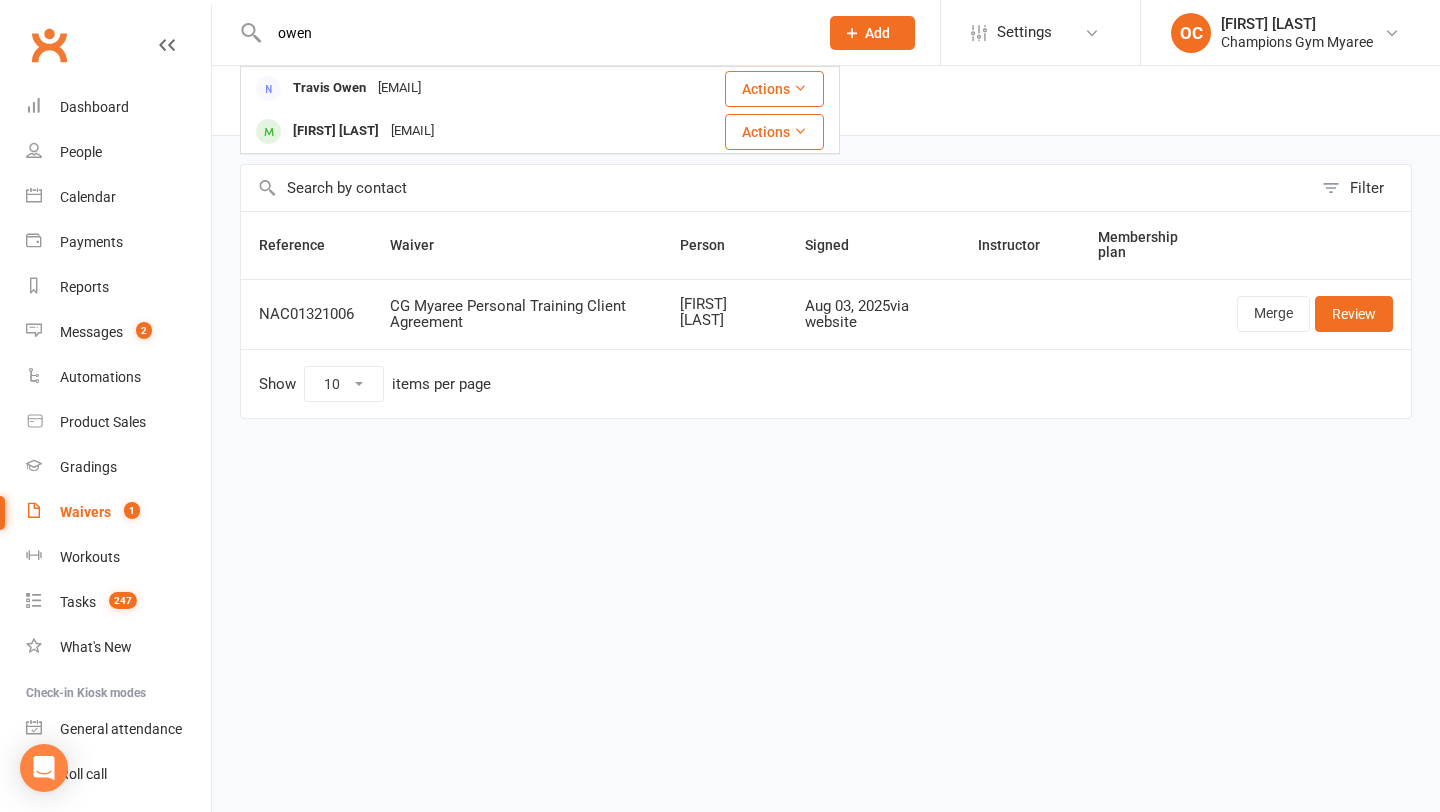 type 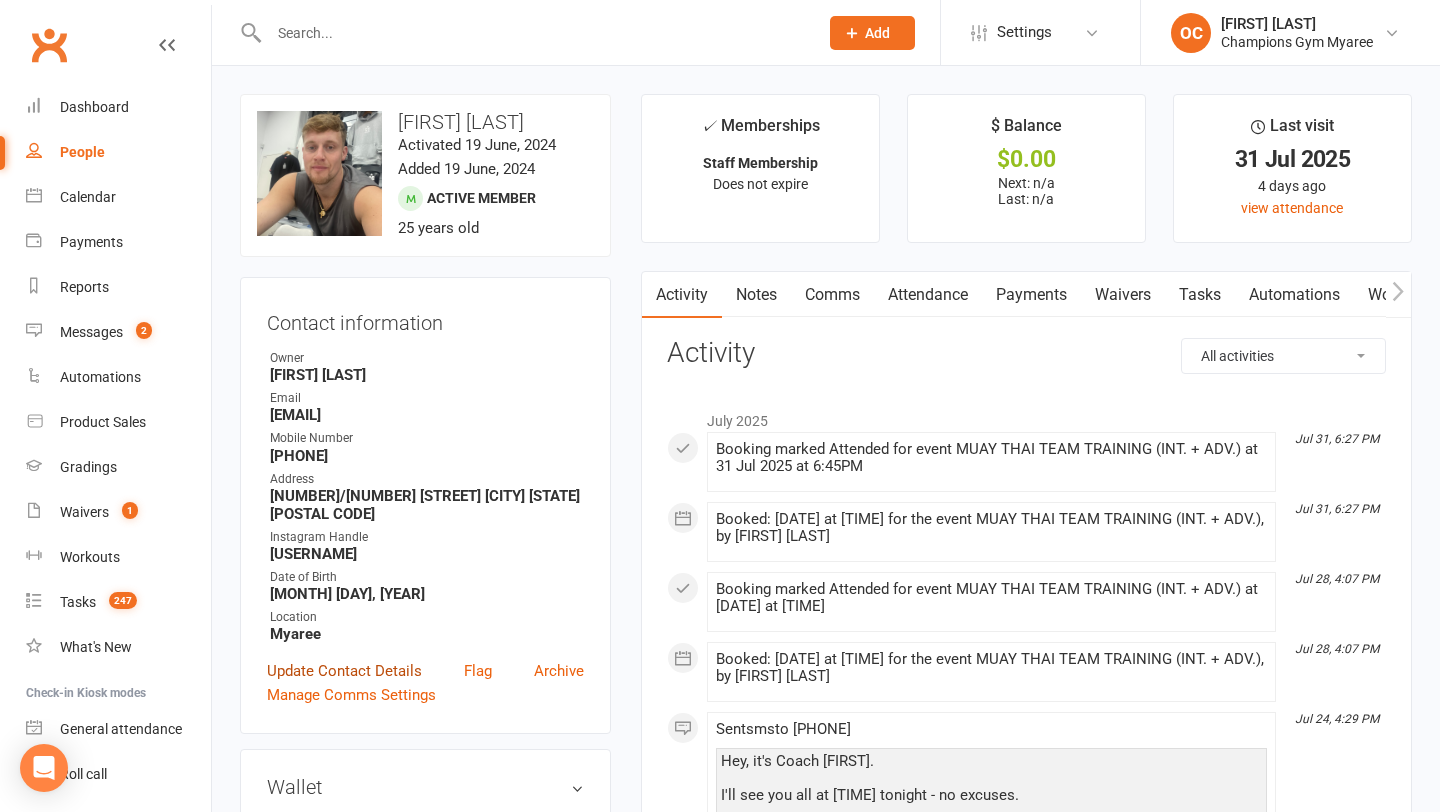 click on "Update Contact Details" at bounding box center (344, 671) 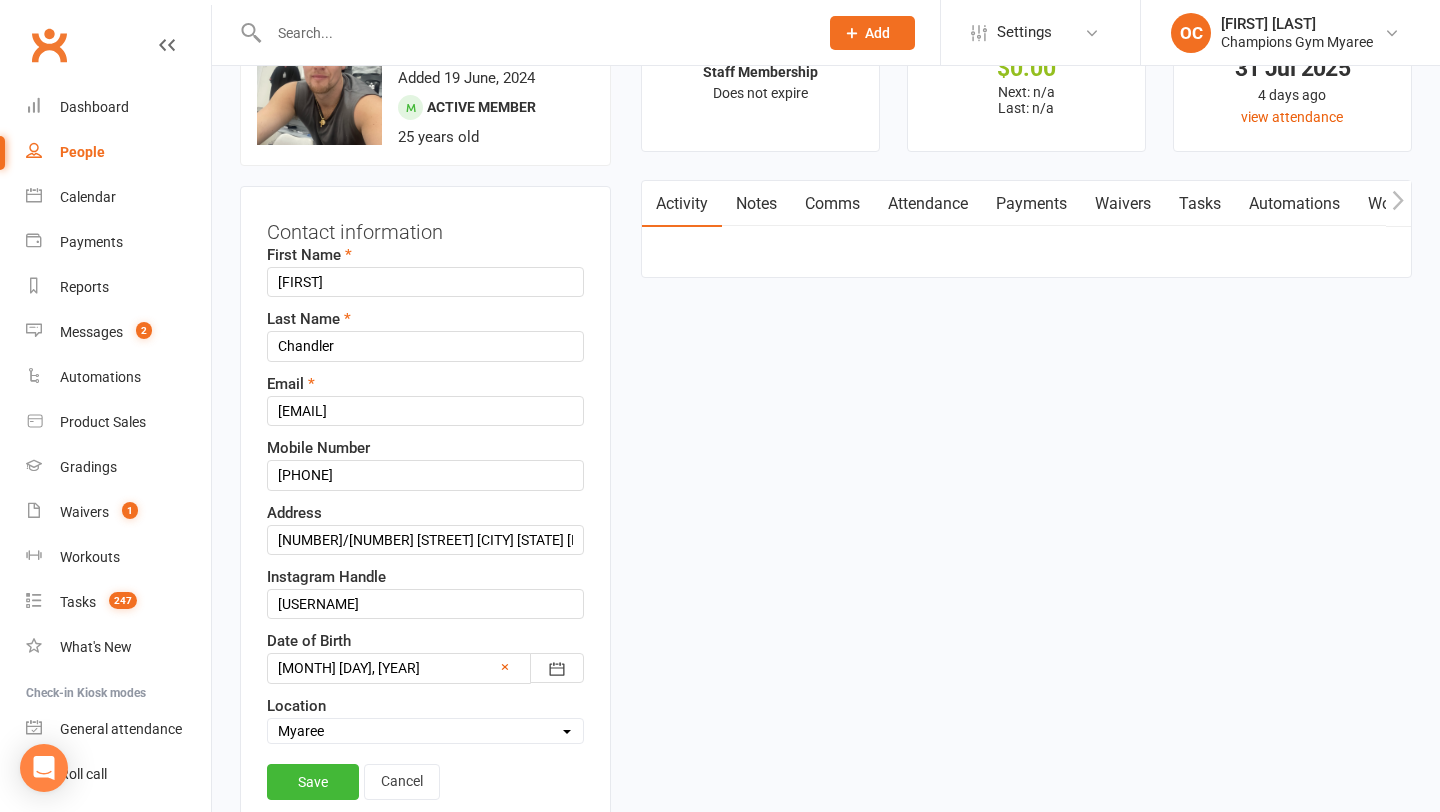 scroll, scrollTop: 94, scrollLeft: 0, axis: vertical 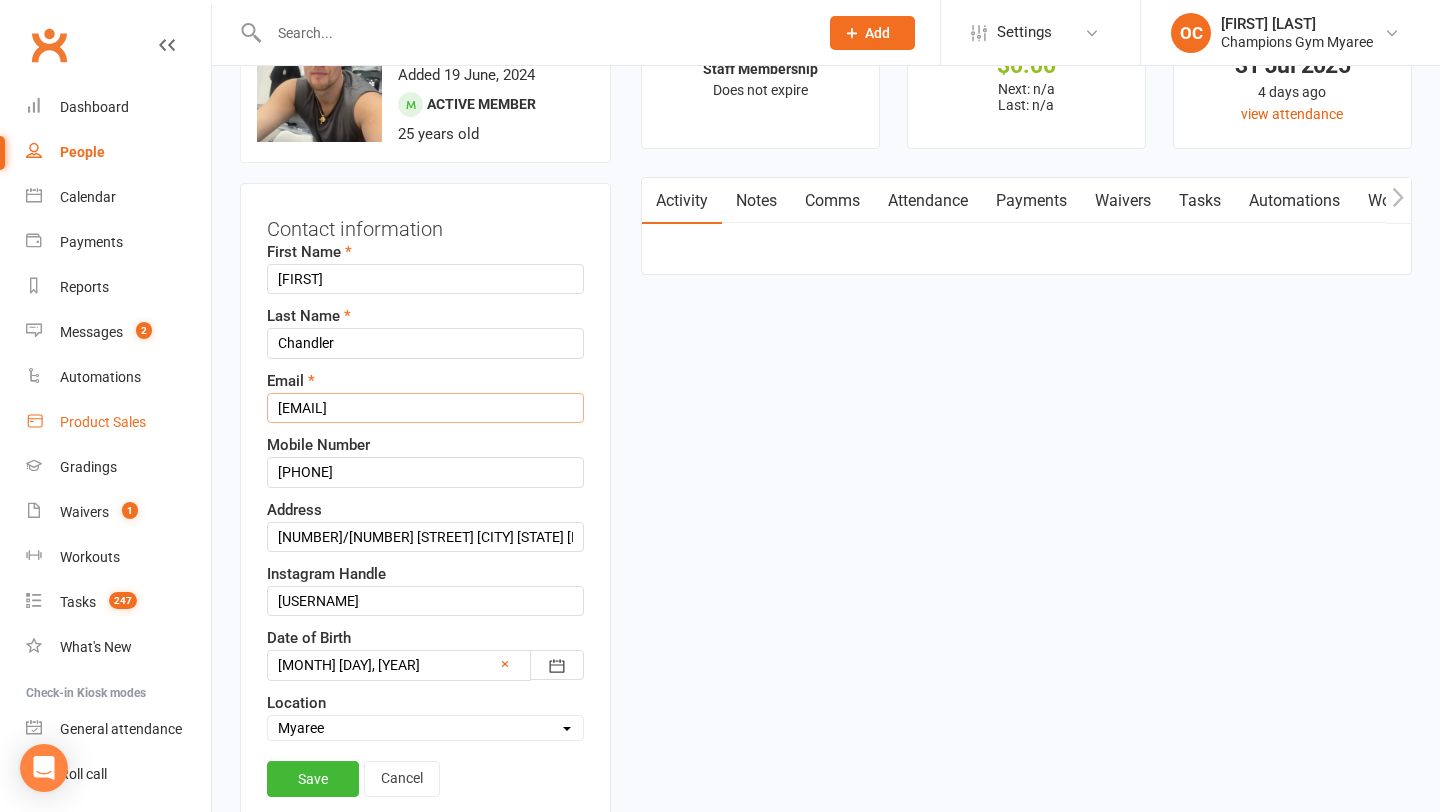 drag, startPoint x: 483, startPoint y: 413, endPoint x: 97, endPoint y: 409, distance: 386.02072 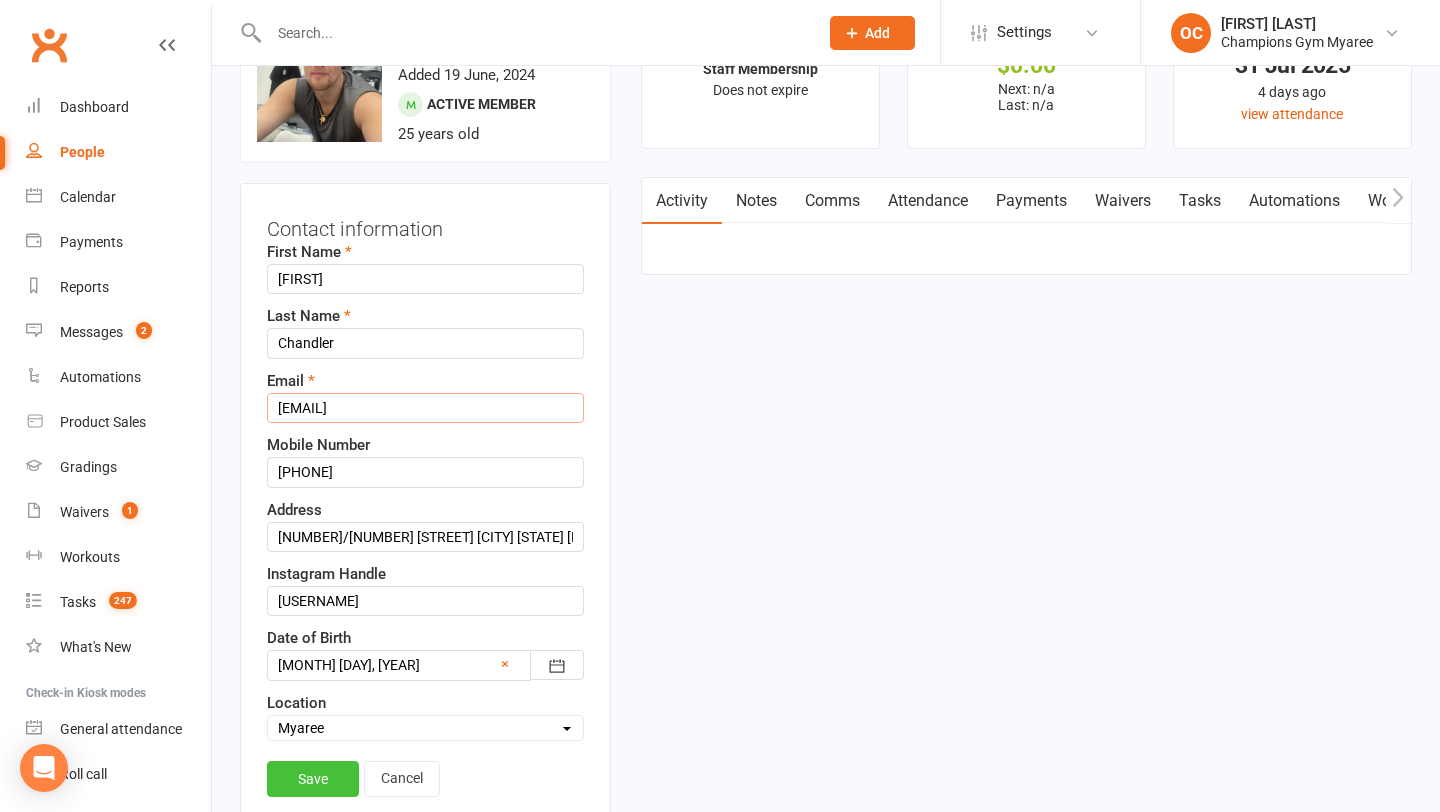 type on "[EMAIL]" 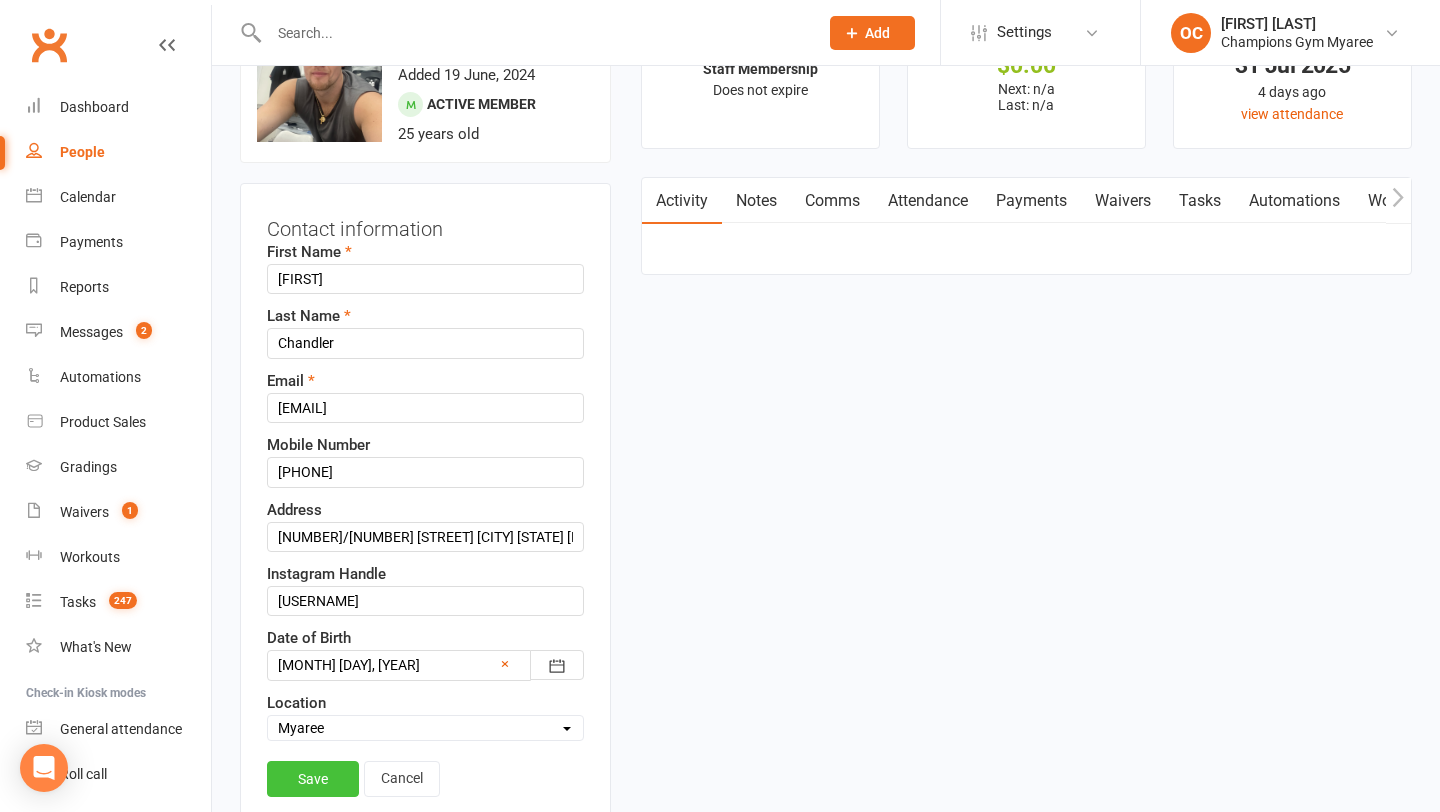 click on "Save" at bounding box center (313, 779) 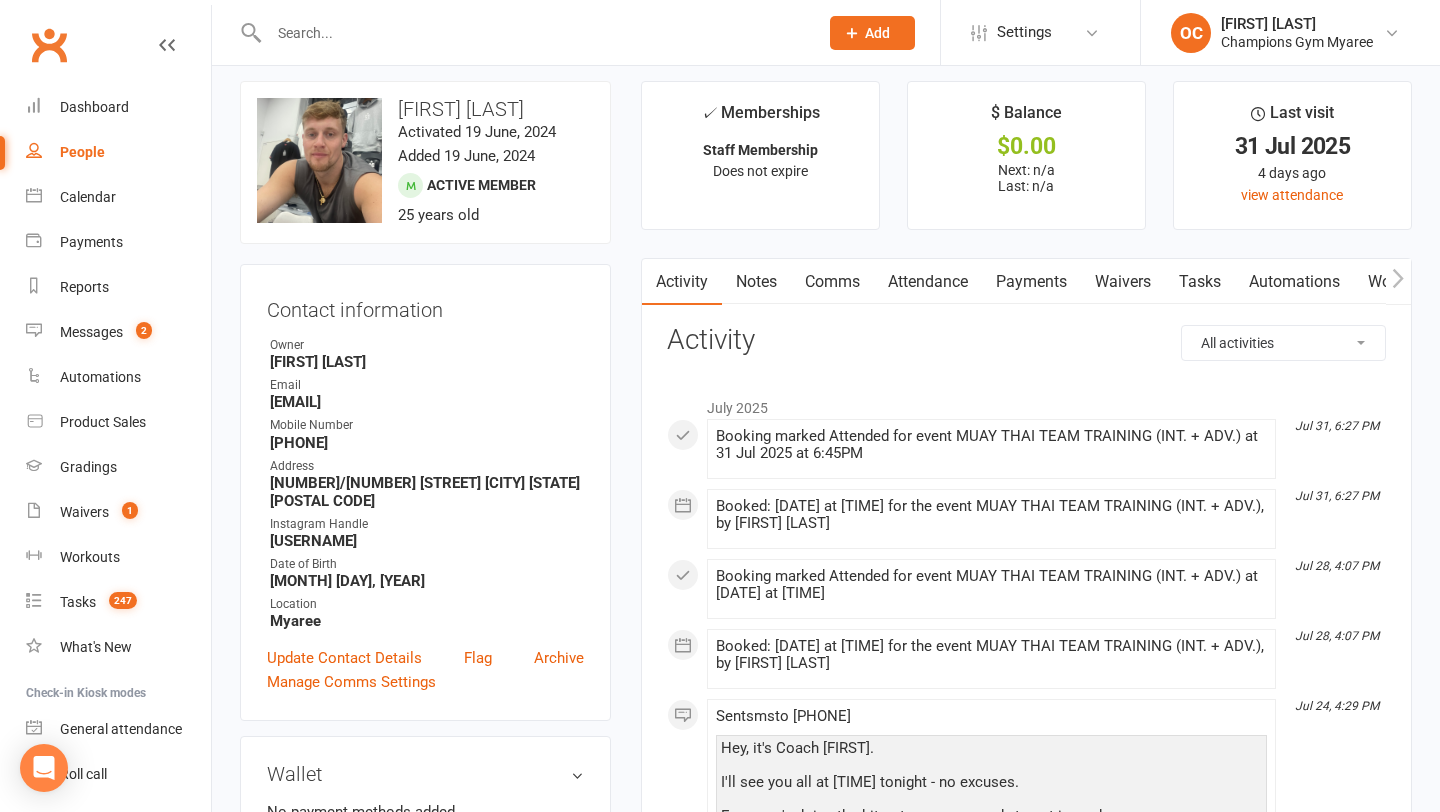 scroll, scrollTop: 0, scrollLeft: 0, axis: both 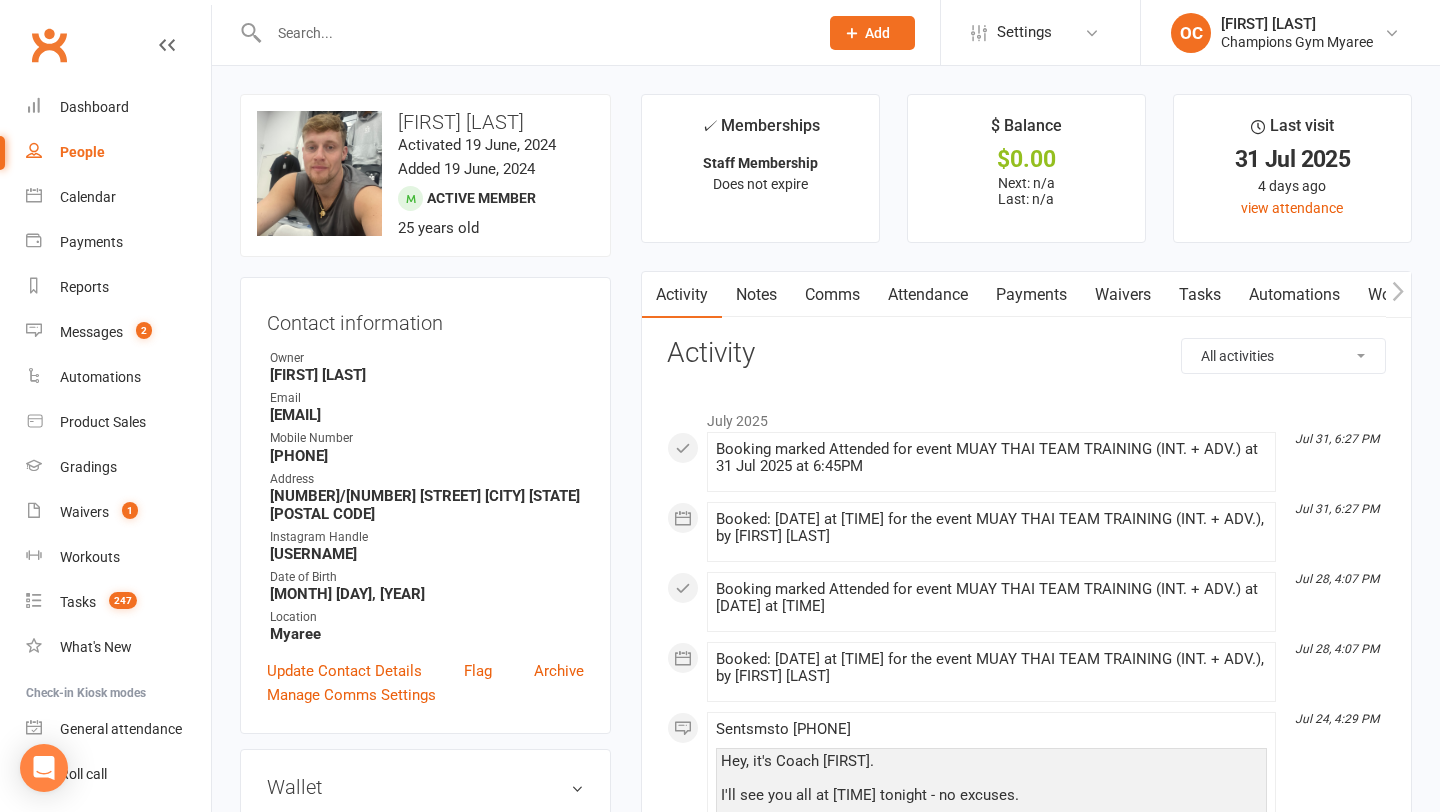click at bounding box center (533, 33) 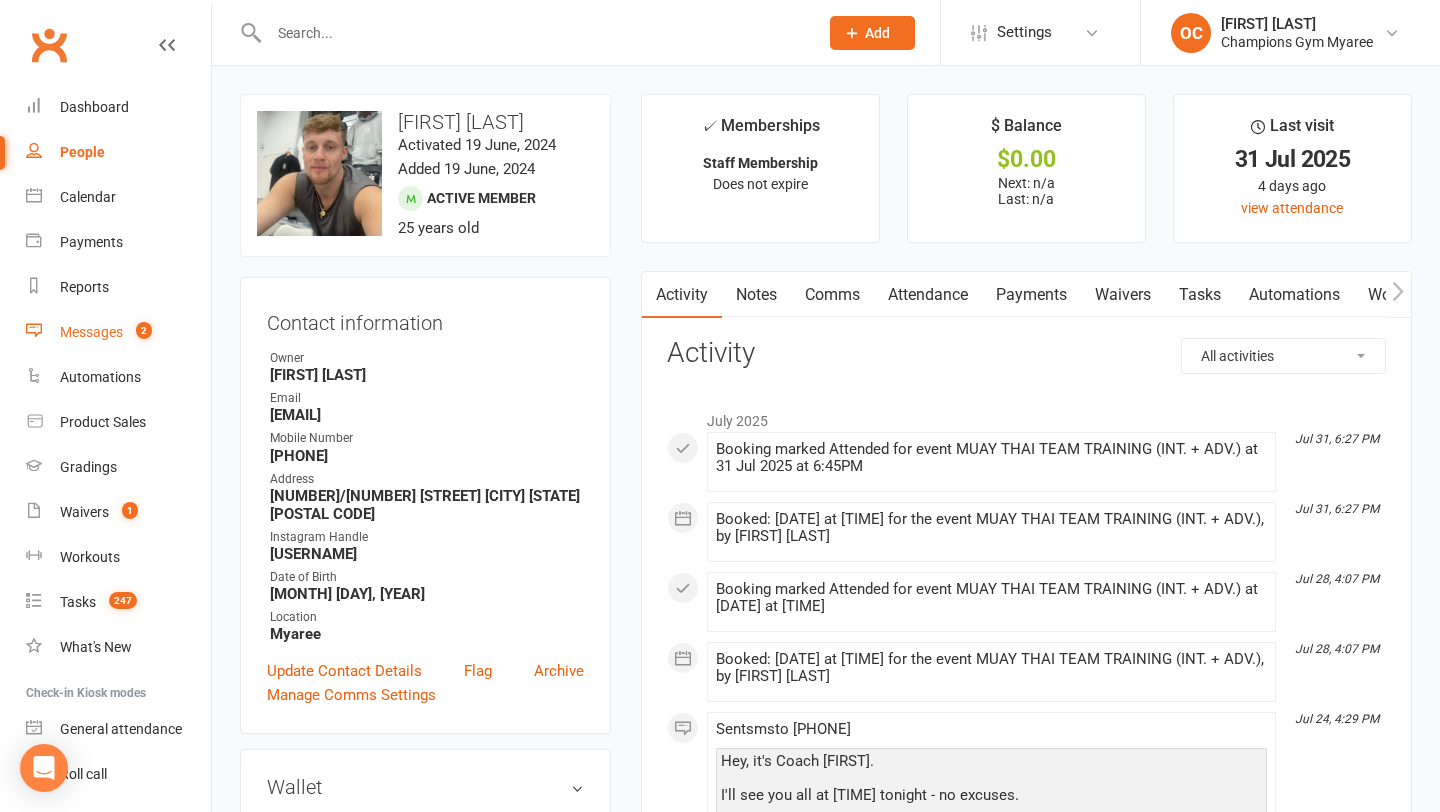click on "Messages" at bounding box center [91, 332] 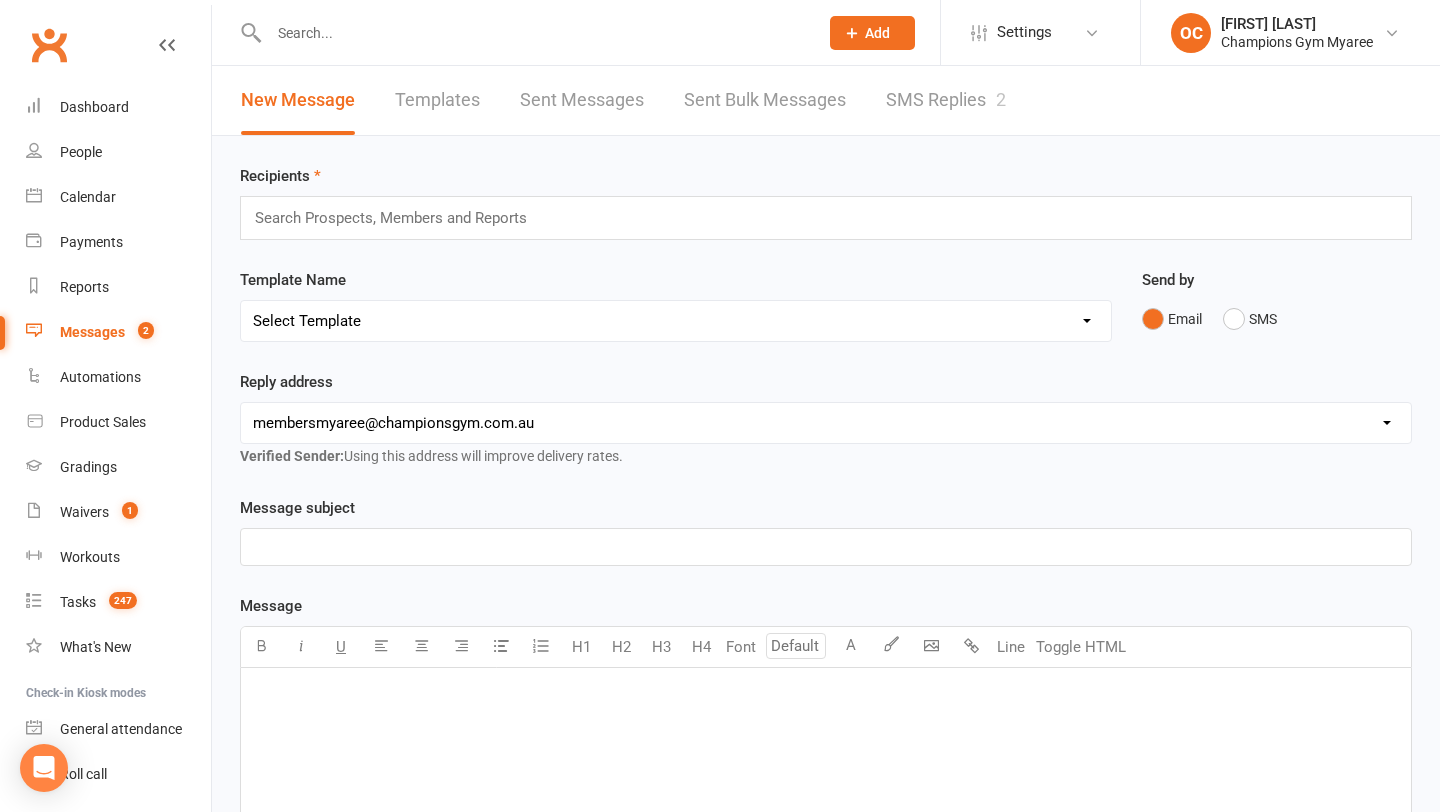 click on "SMS Replies  2" at bounding box center [946, 100] 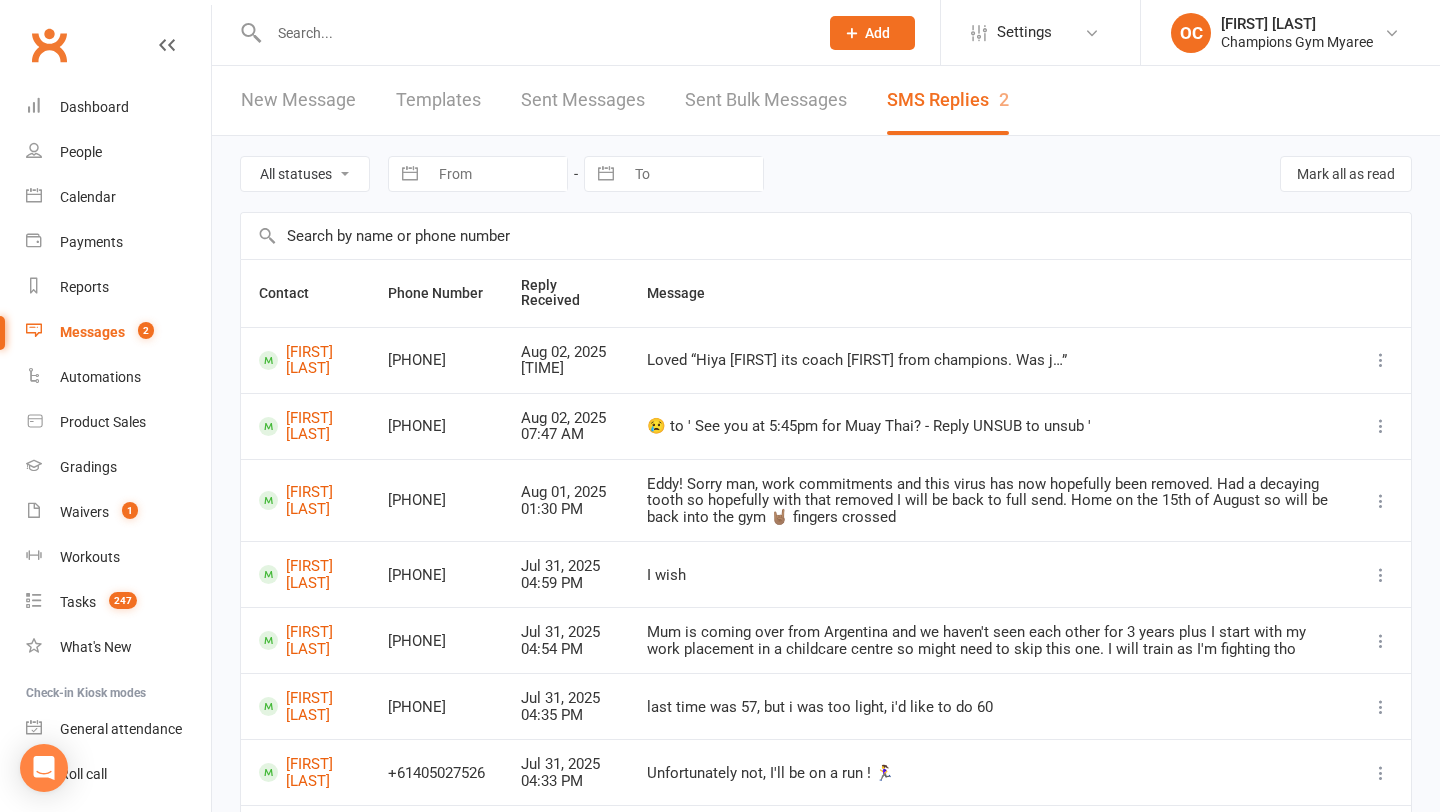 scroll, scrollTop: 357, scrollLeft: 0, axis: vertical 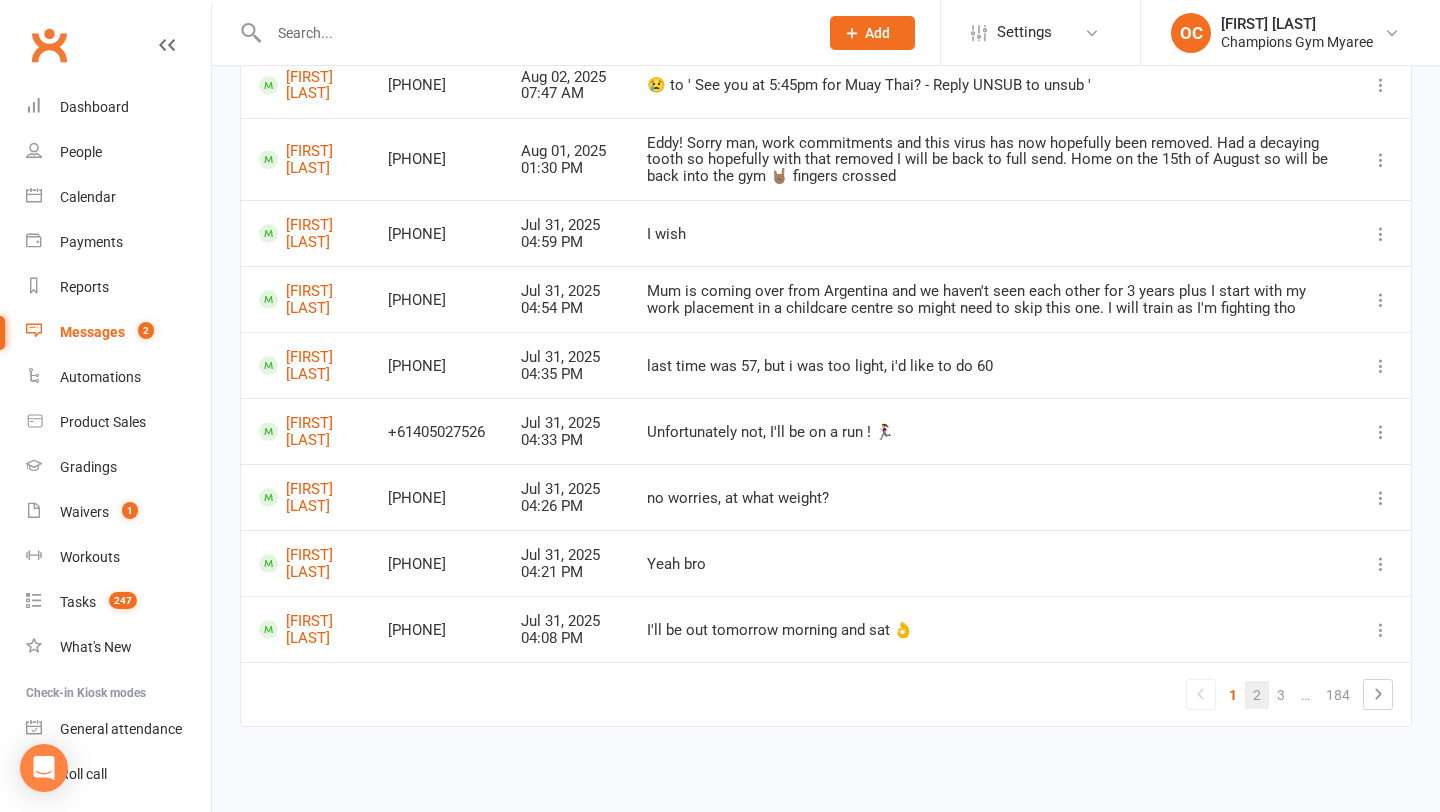 click on "2" at bounding box center [1257, 695] 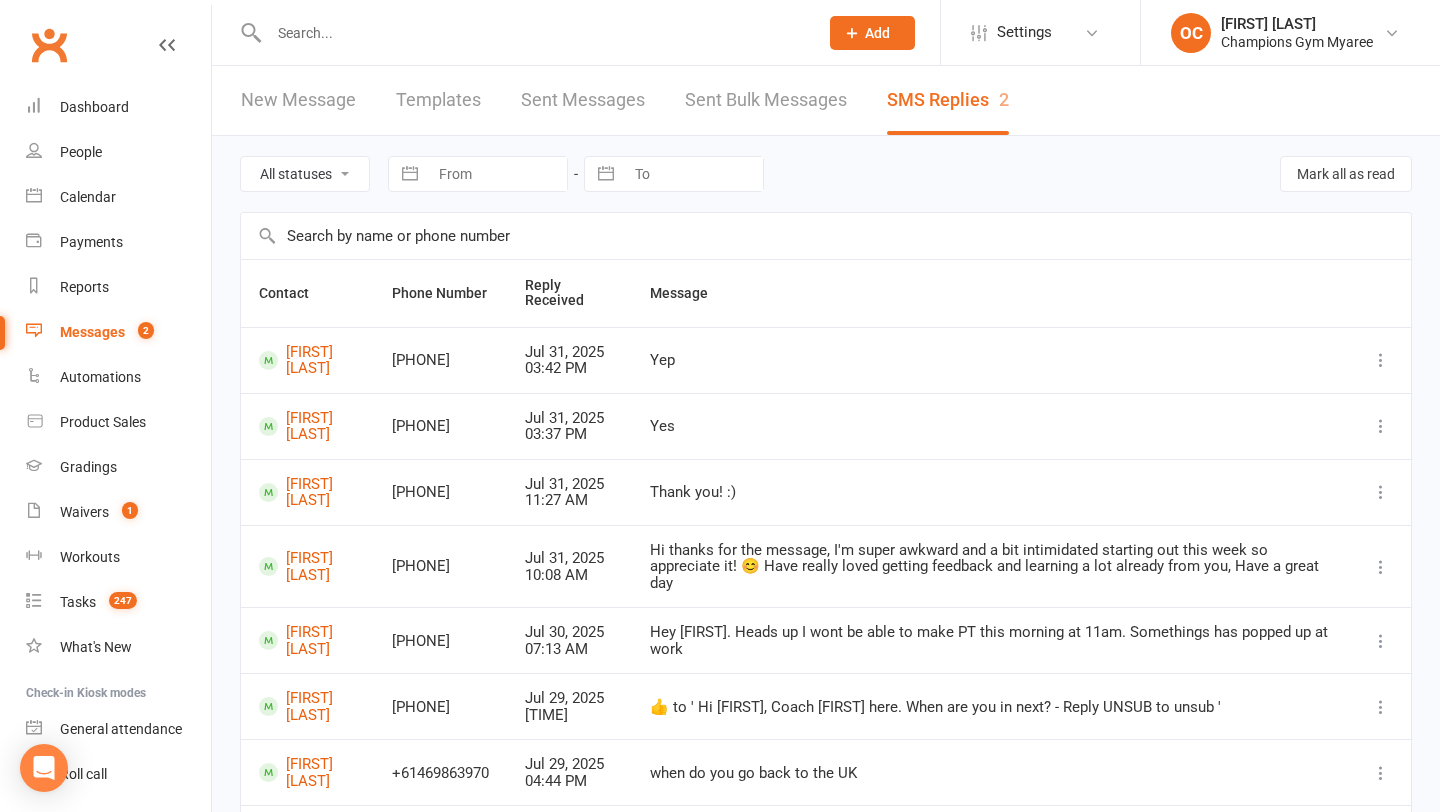 scroll, scrollTop: 341, scrollLeft: 0, axis: vertical 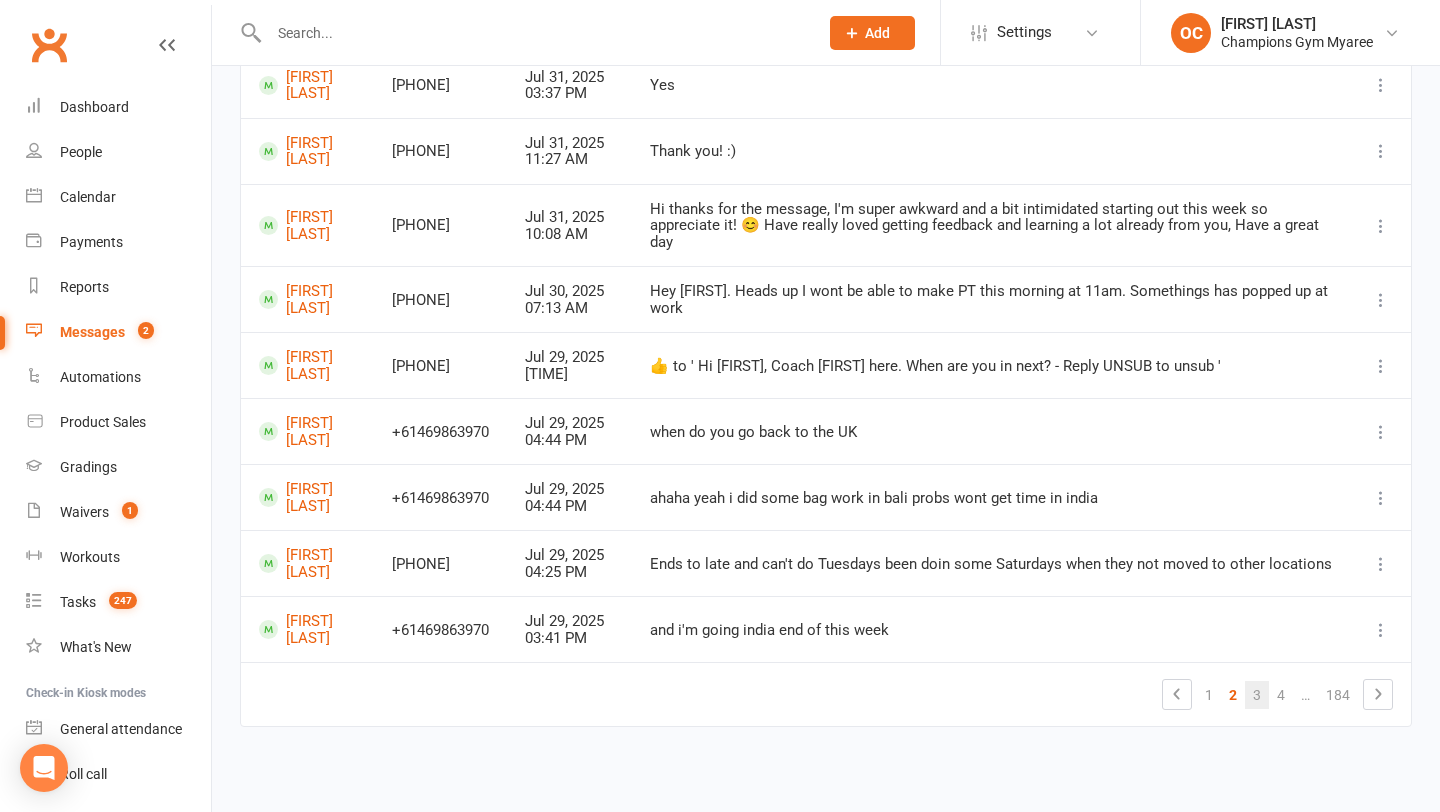 click on "3" at bounding box center (1257, 695) 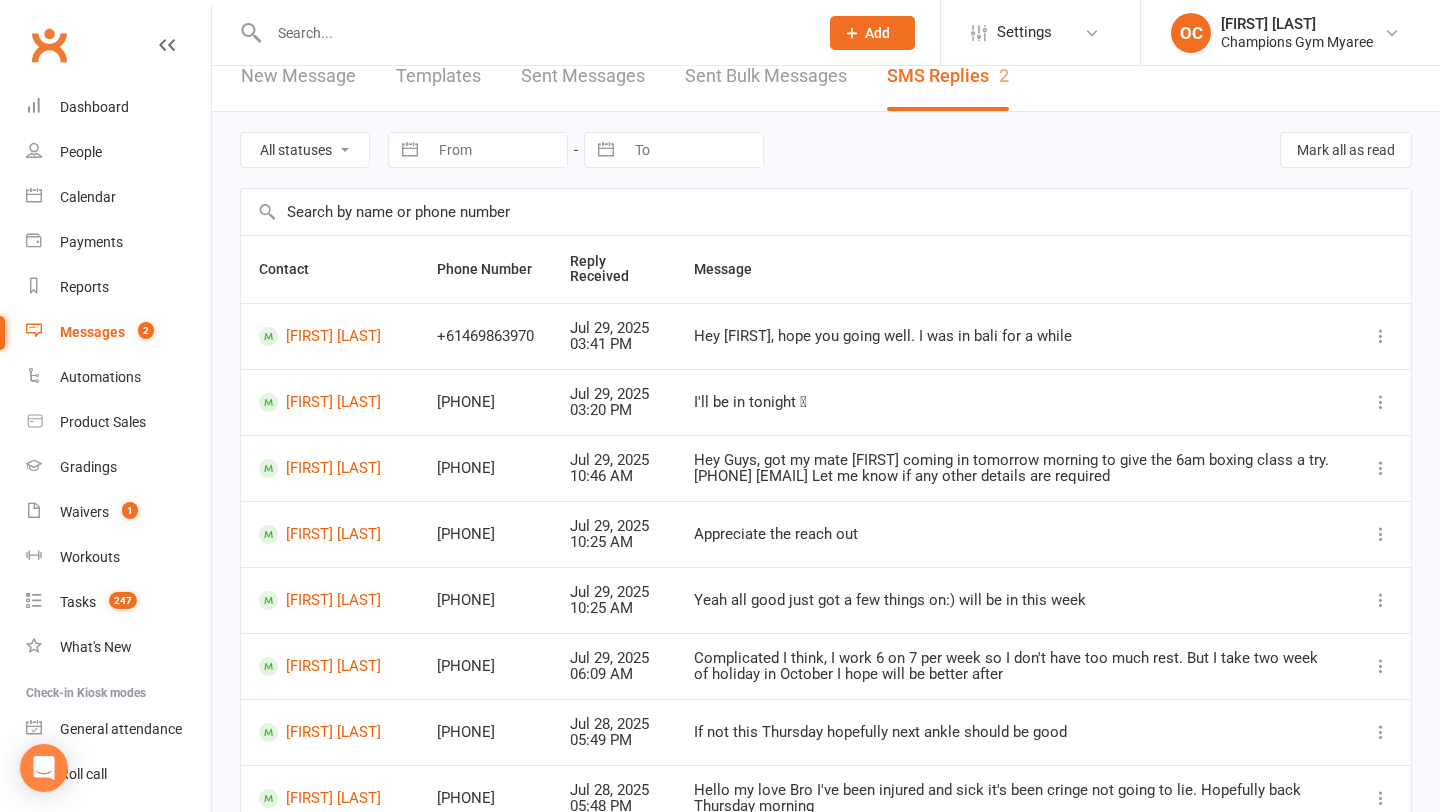 scroll, scrollTop: 0, scrollLeft: 0, axis: both 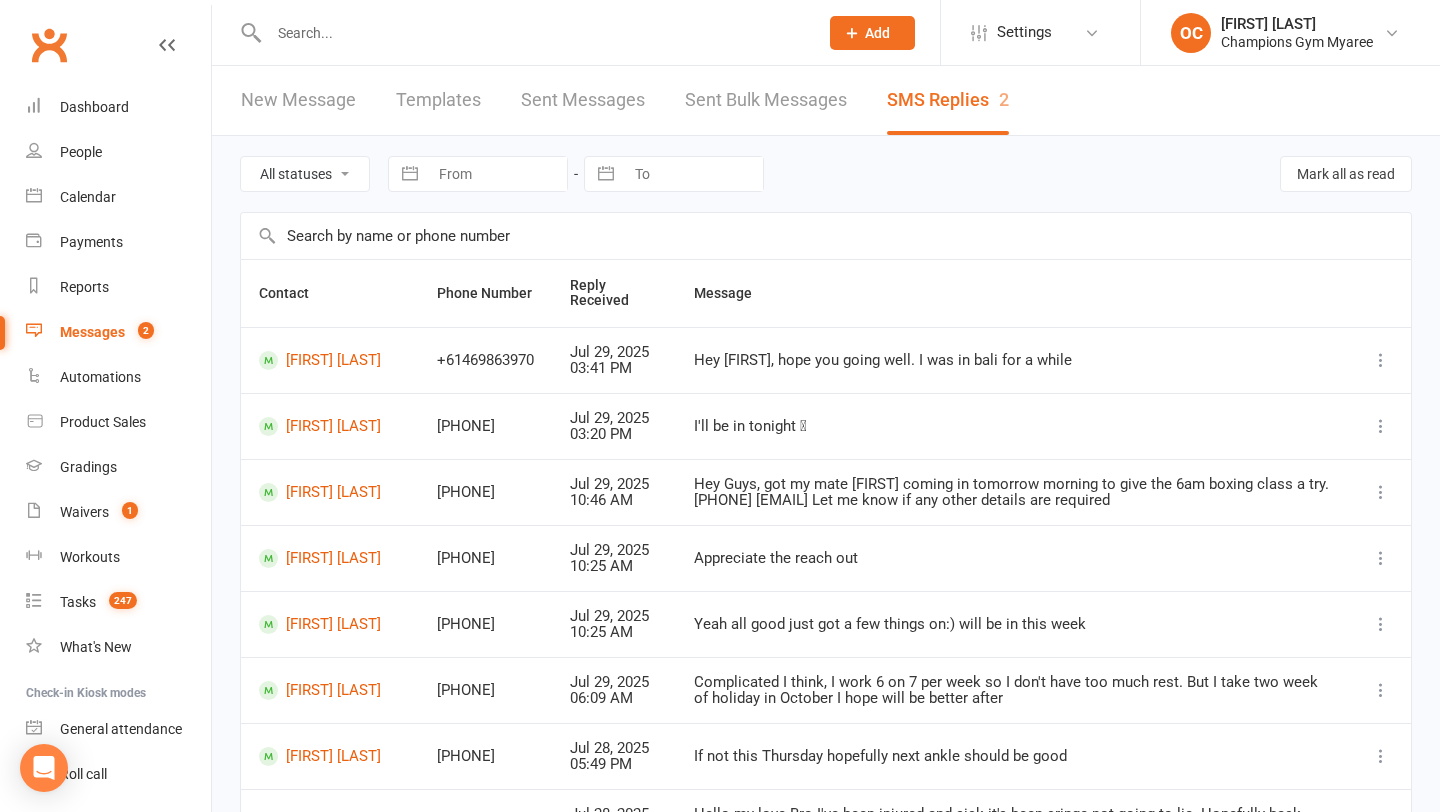 click at bounding box center [533, 33] 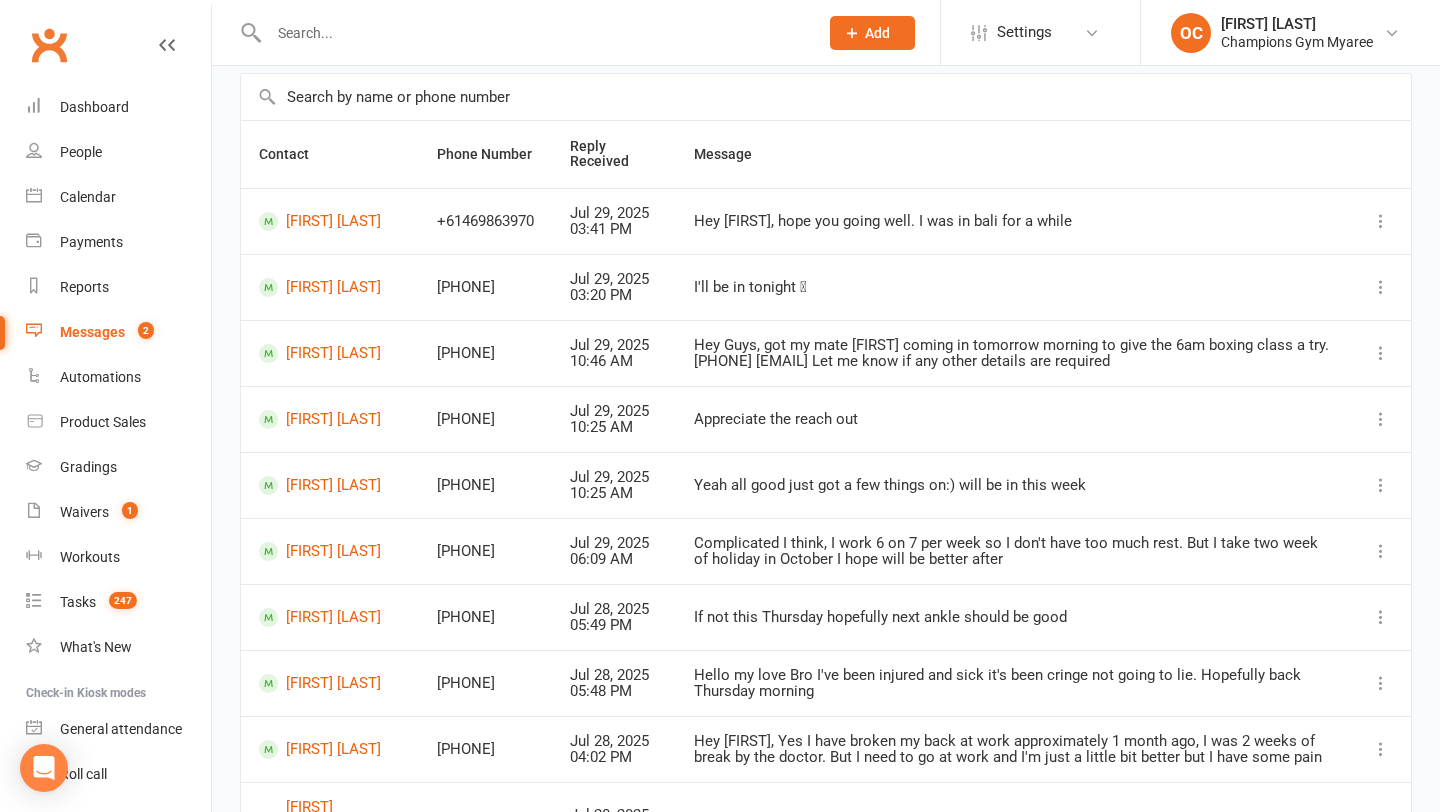 scroll, scrollTop: 324, scrollLeft: 0, axis: vertical 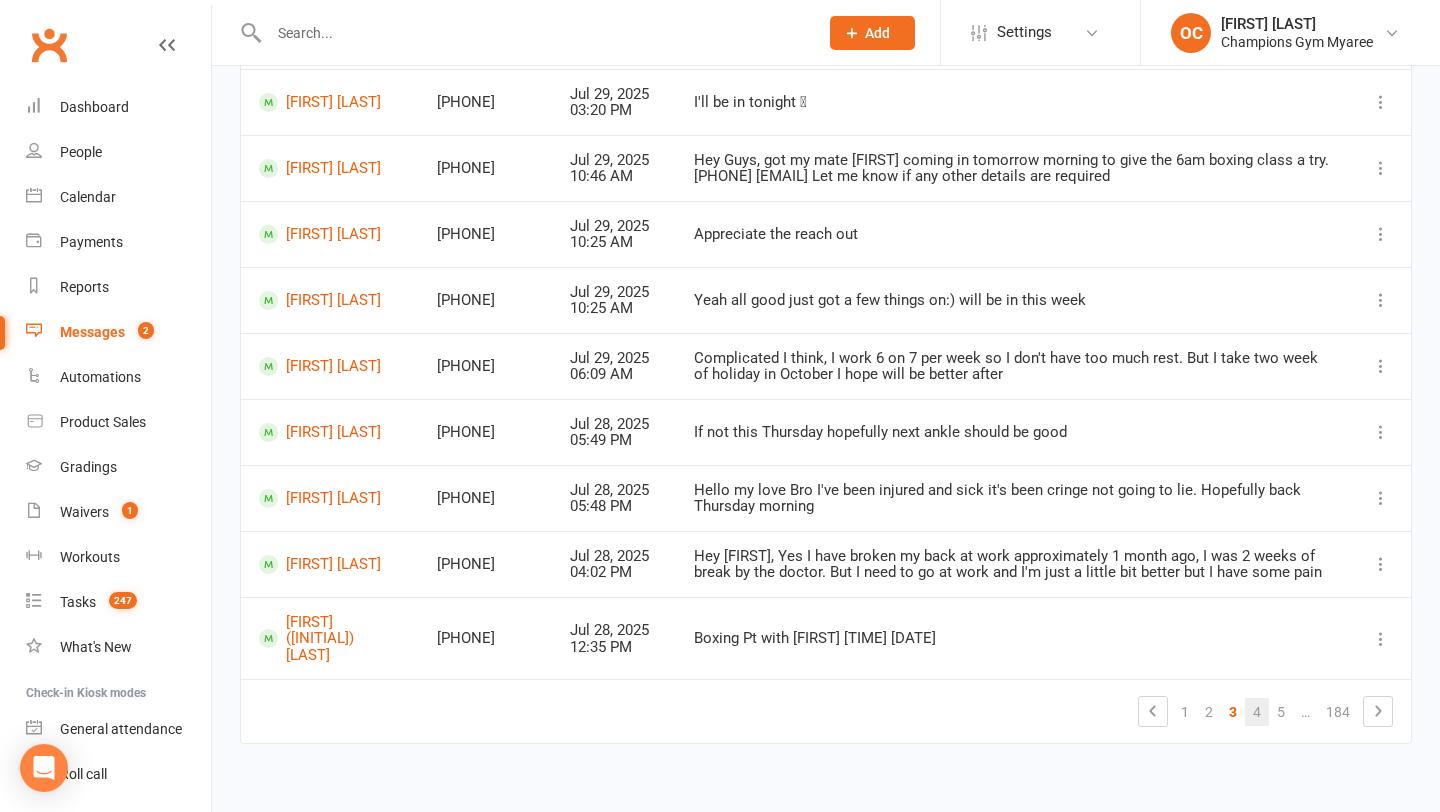 click on "4" at bounding box center [1257, 712] 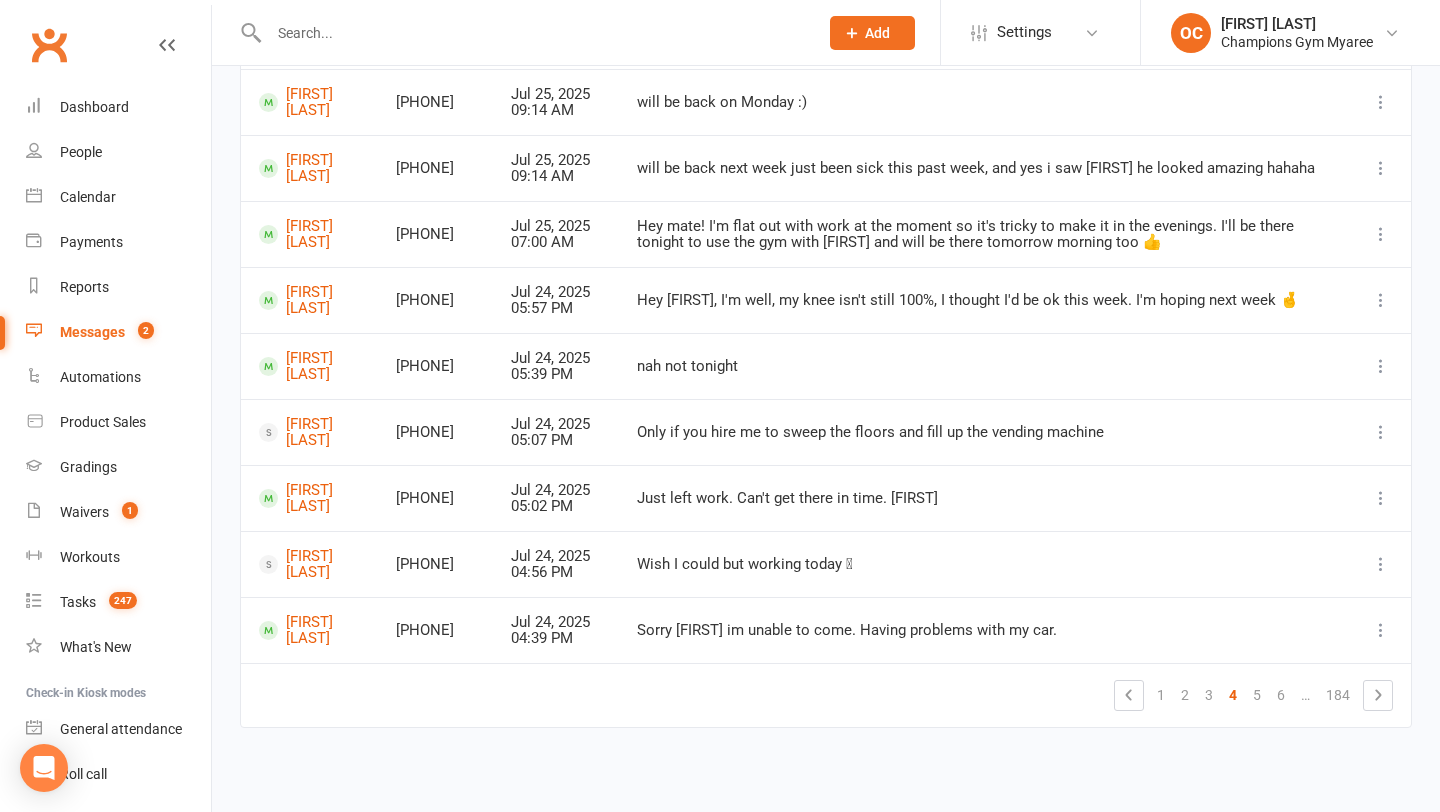 scroll, scrollTop: 0, scrollLeft: 0, axis: both 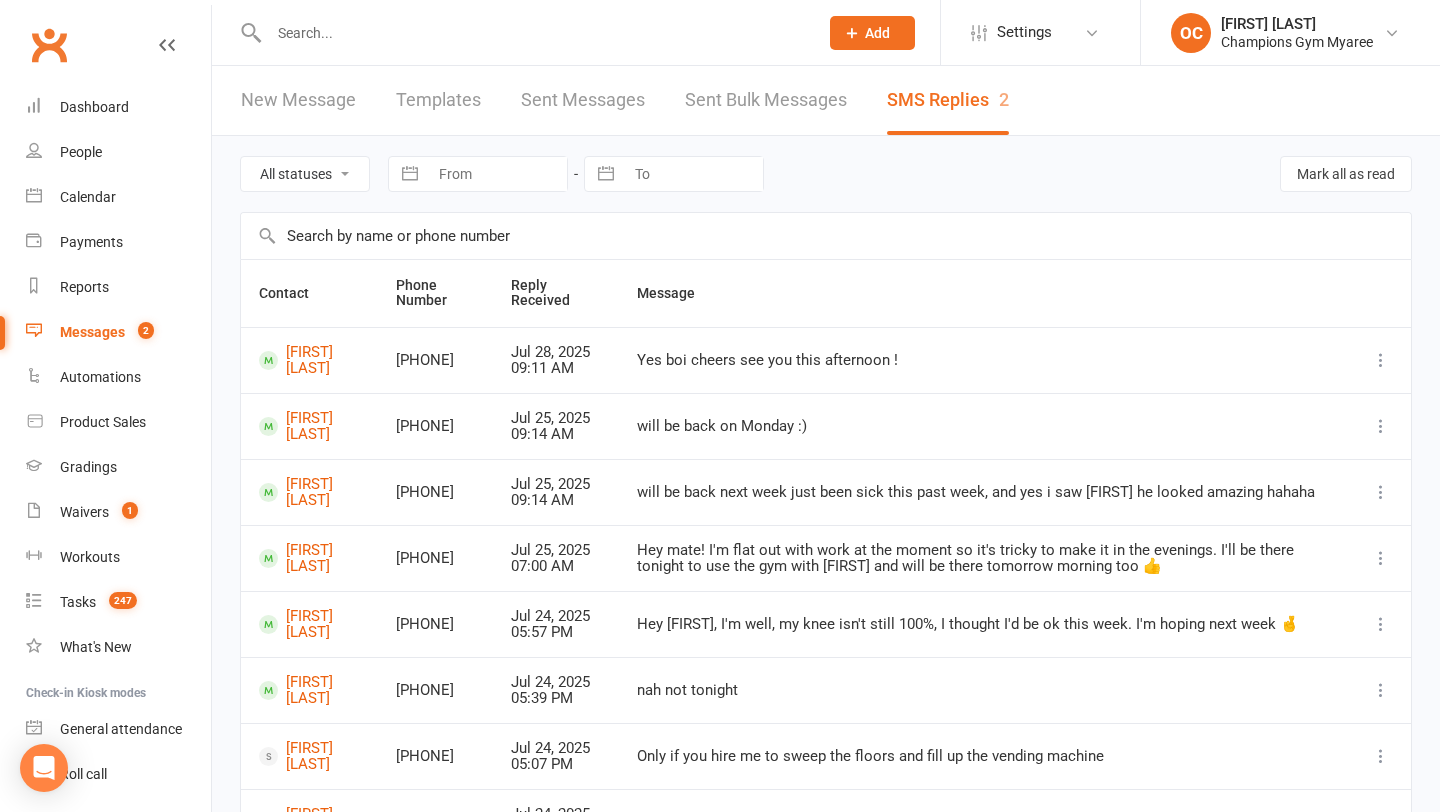 click at bounding box center (533, 33) 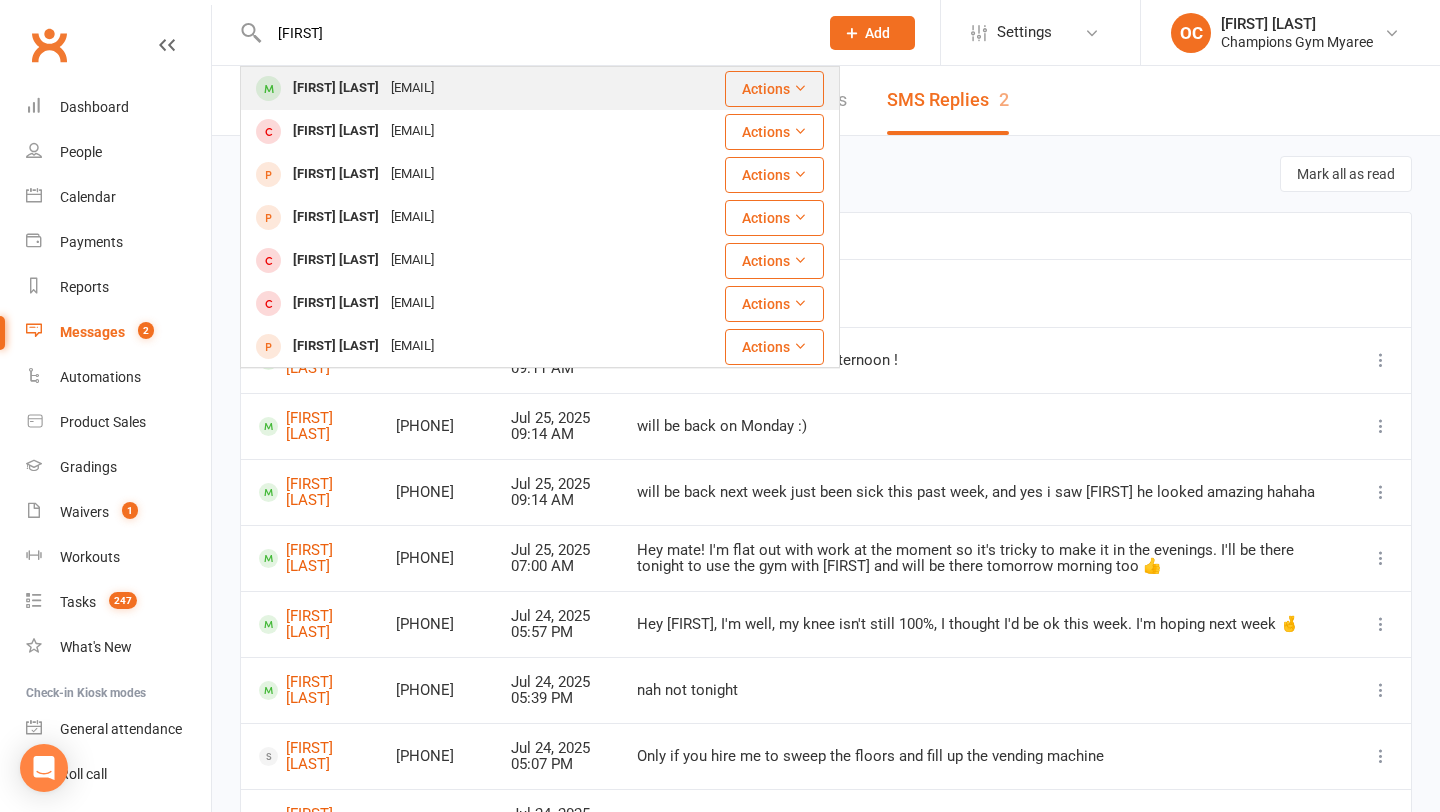type on "[FIRST]" 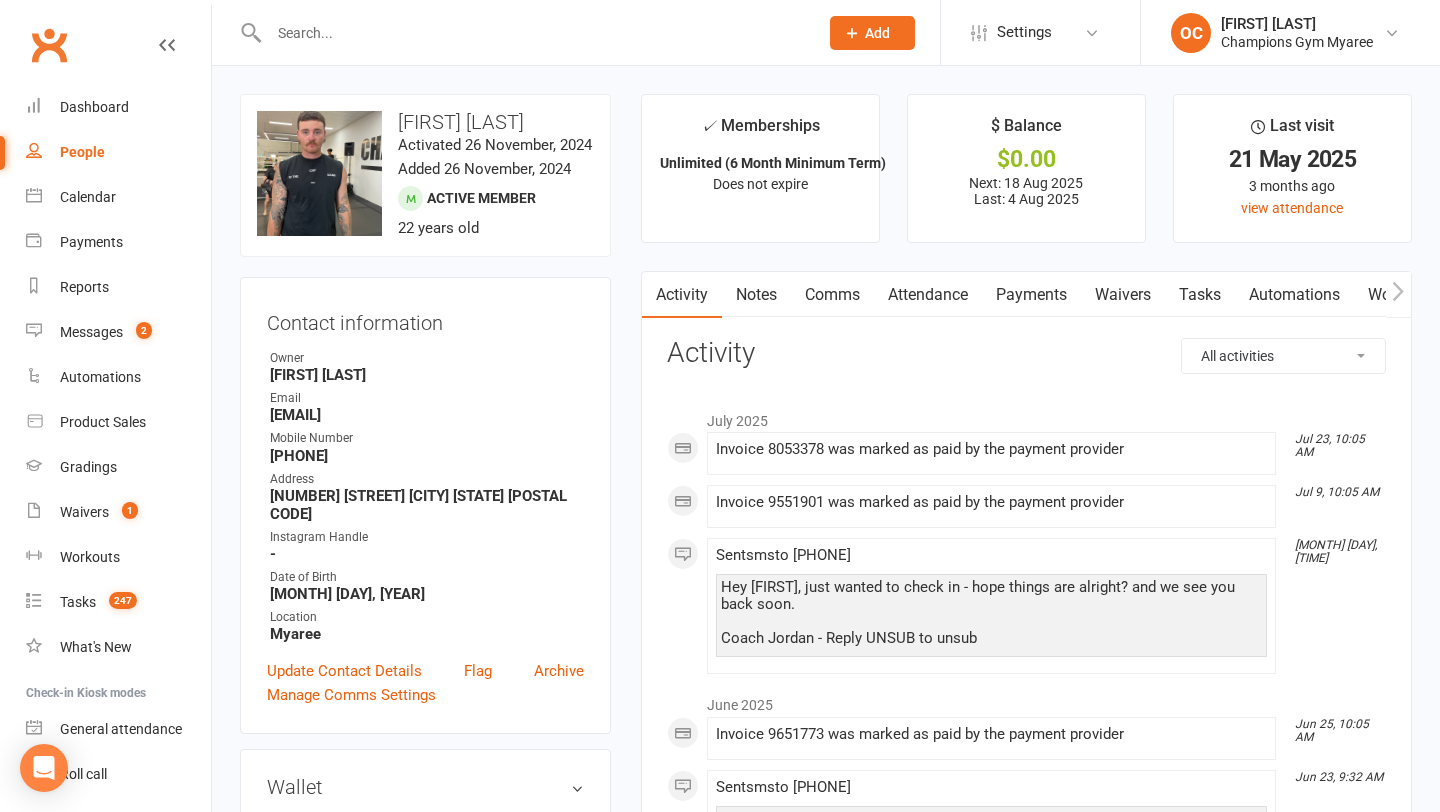 click at bounding box center (533, 33) 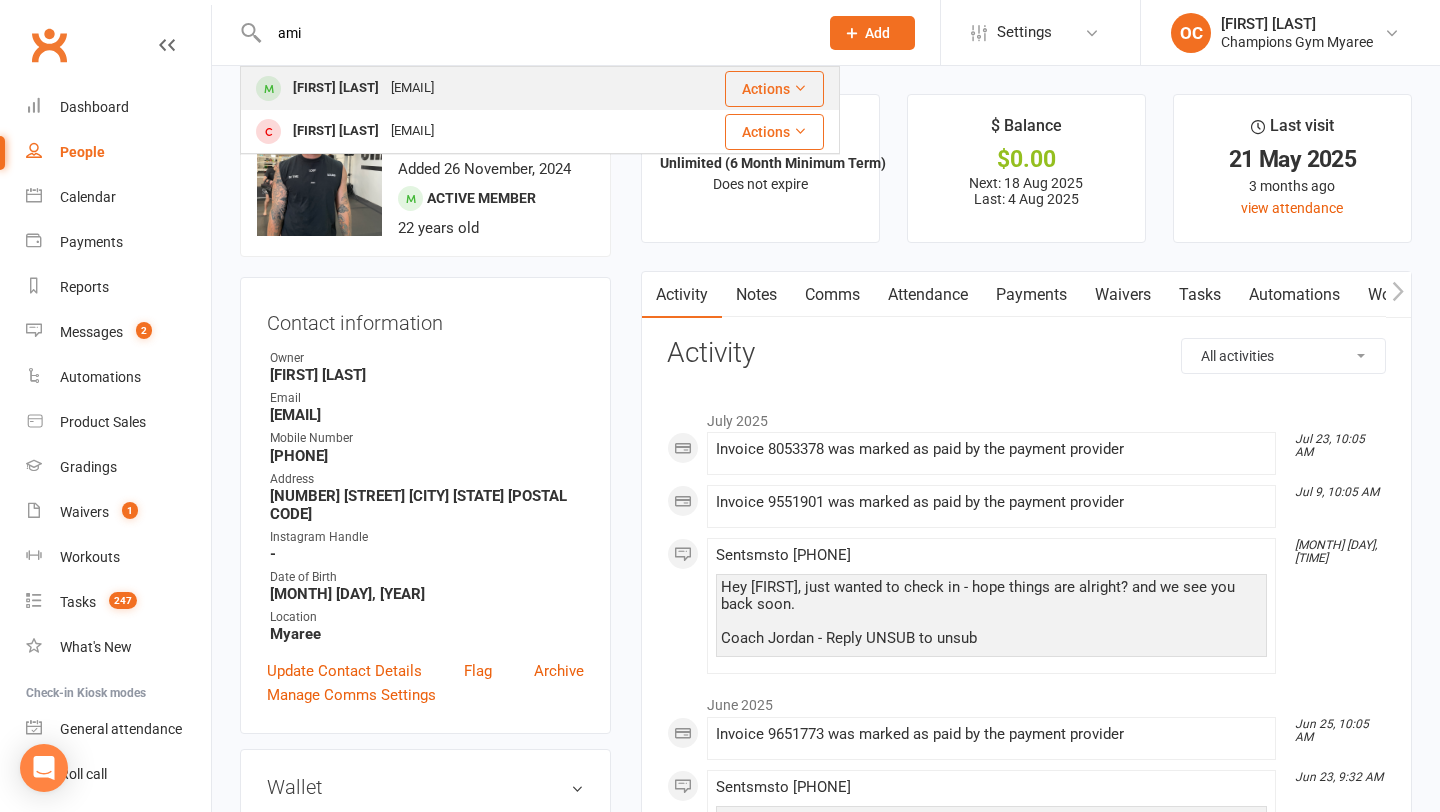 type on "ami" 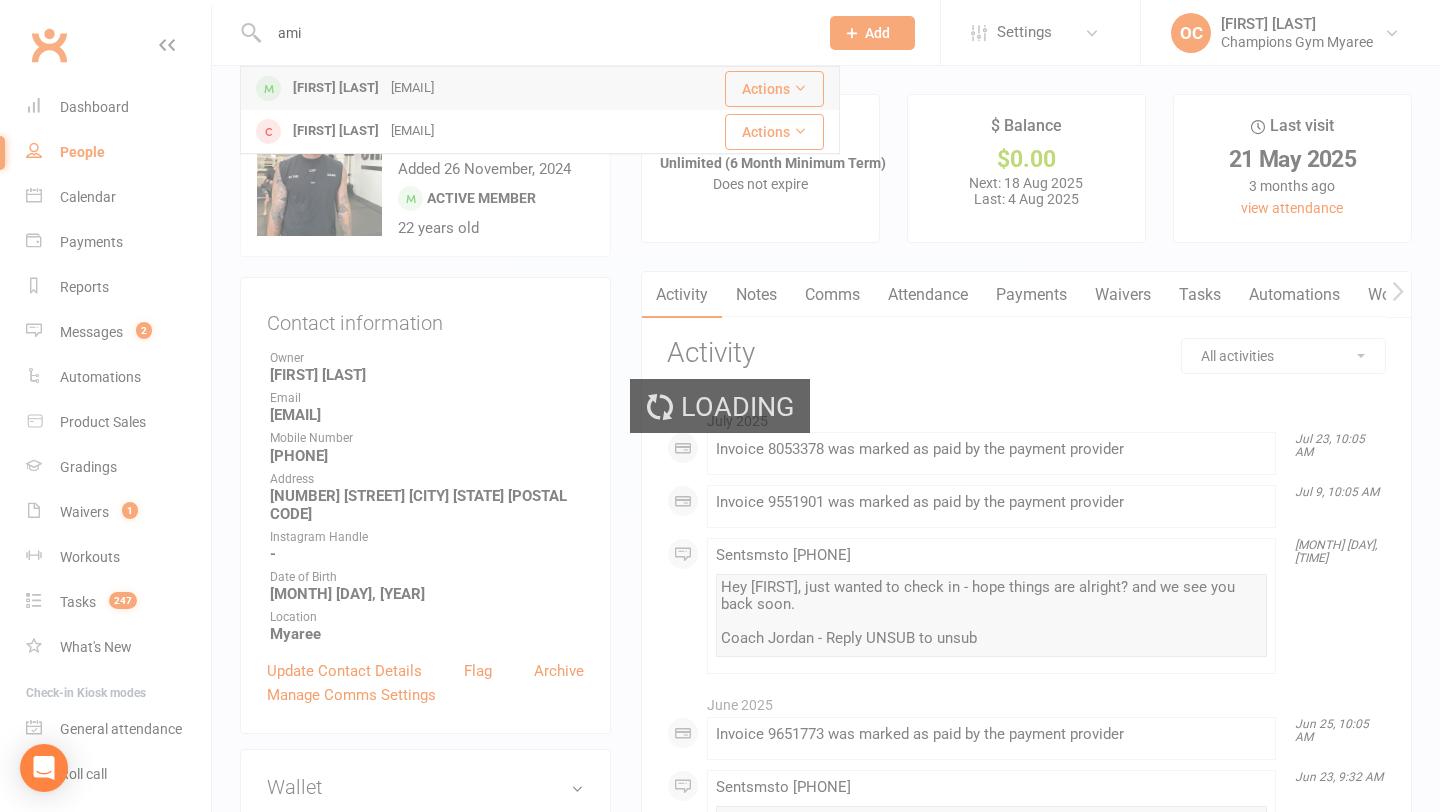 type 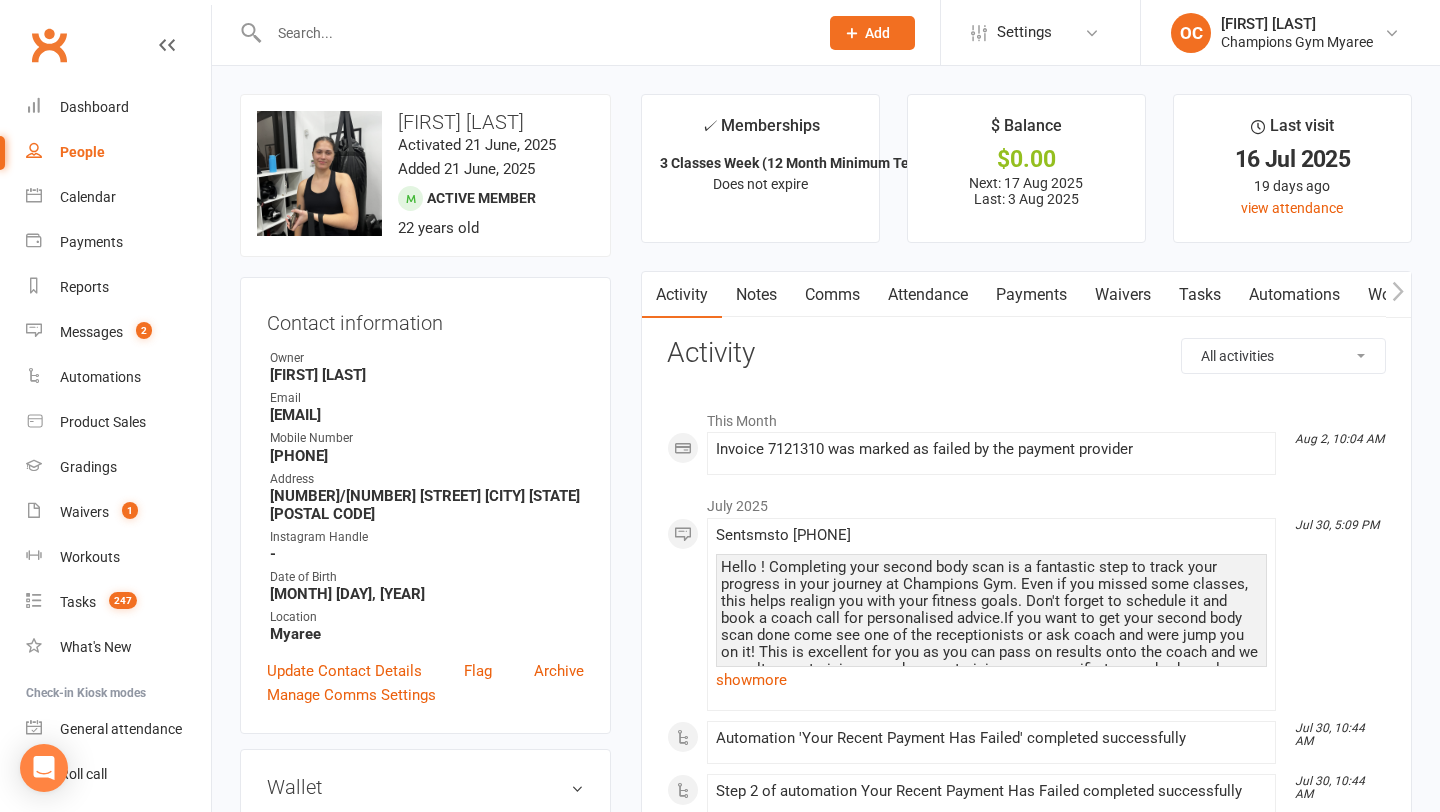 click on "Payments" at bounding box center [1031, 295] 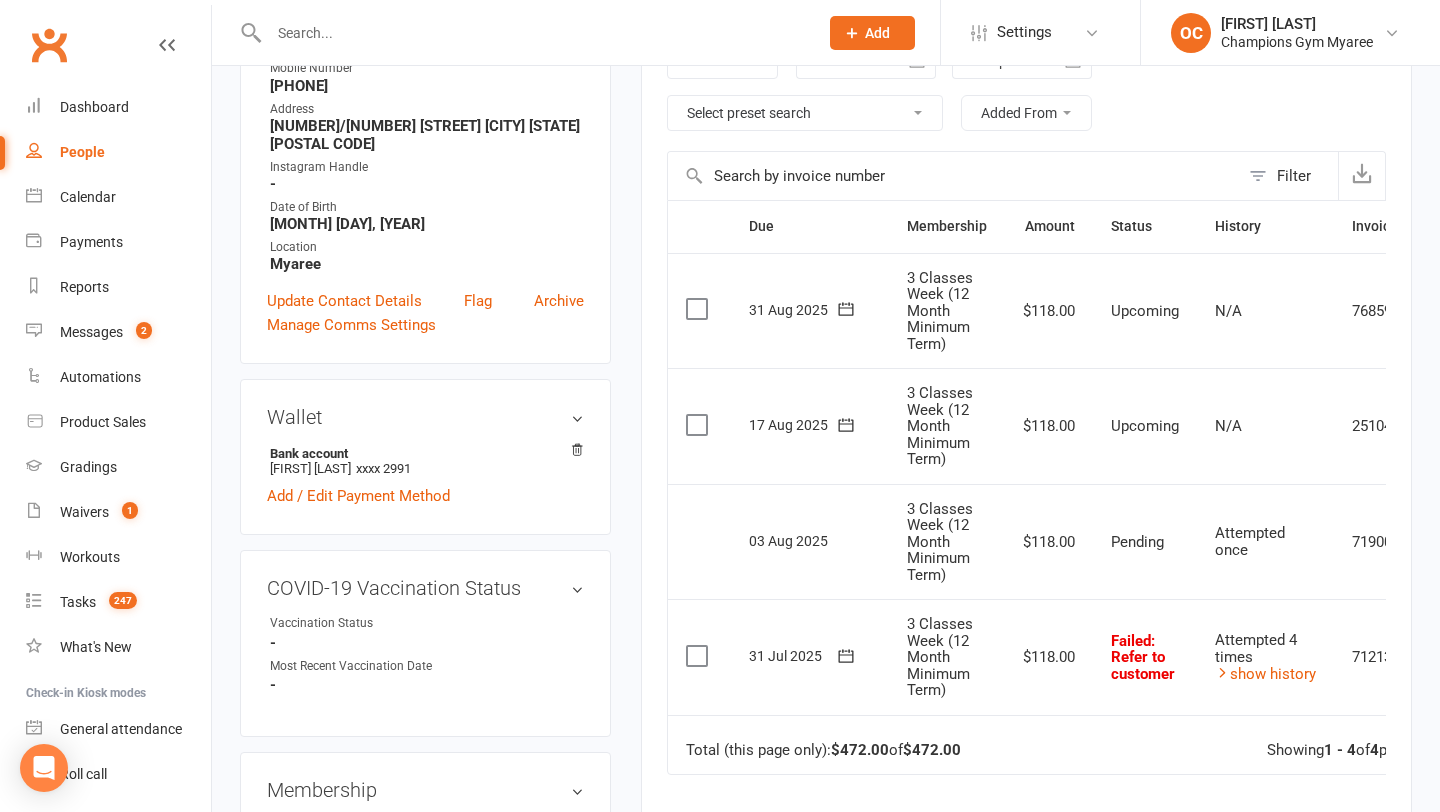 scroll, scrollTop: 359, scrollLeft: 0, axis: vertical 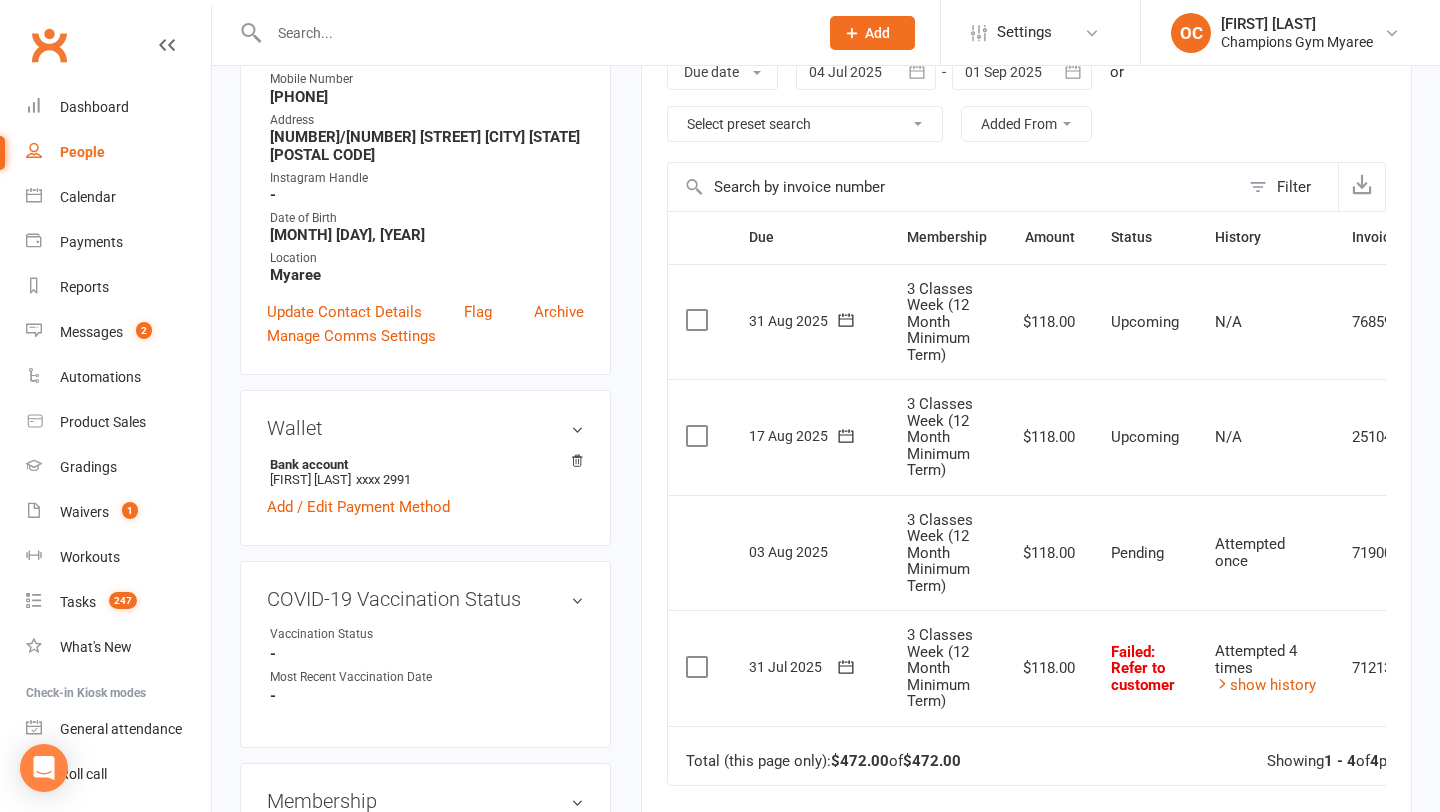 click on "Select preset search All failures All skipped payments All pending payments Successful payments (last 14 days)  Successful payments (last 30 days) Successful payments (last 90 days)" at bounding box center (805, 124) 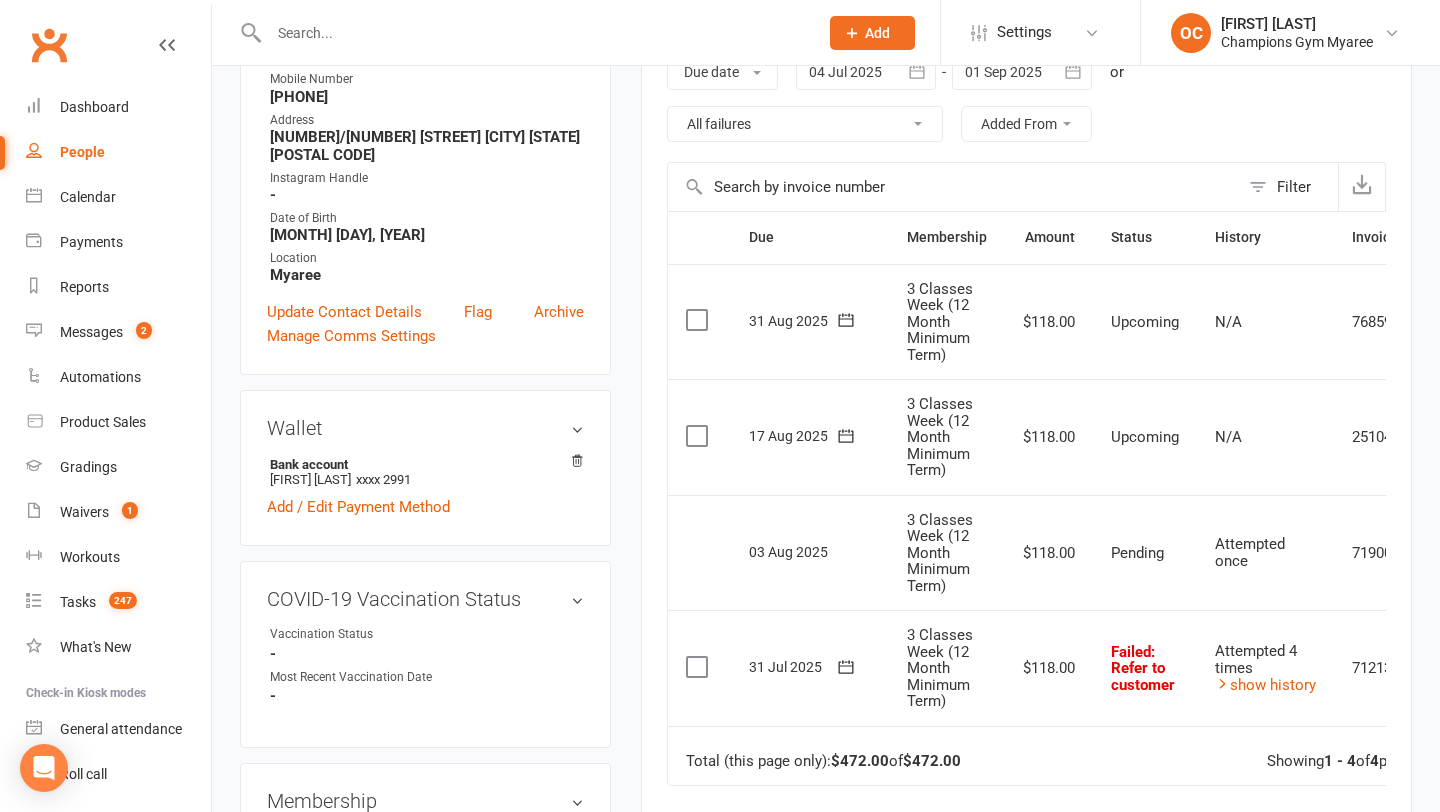 type 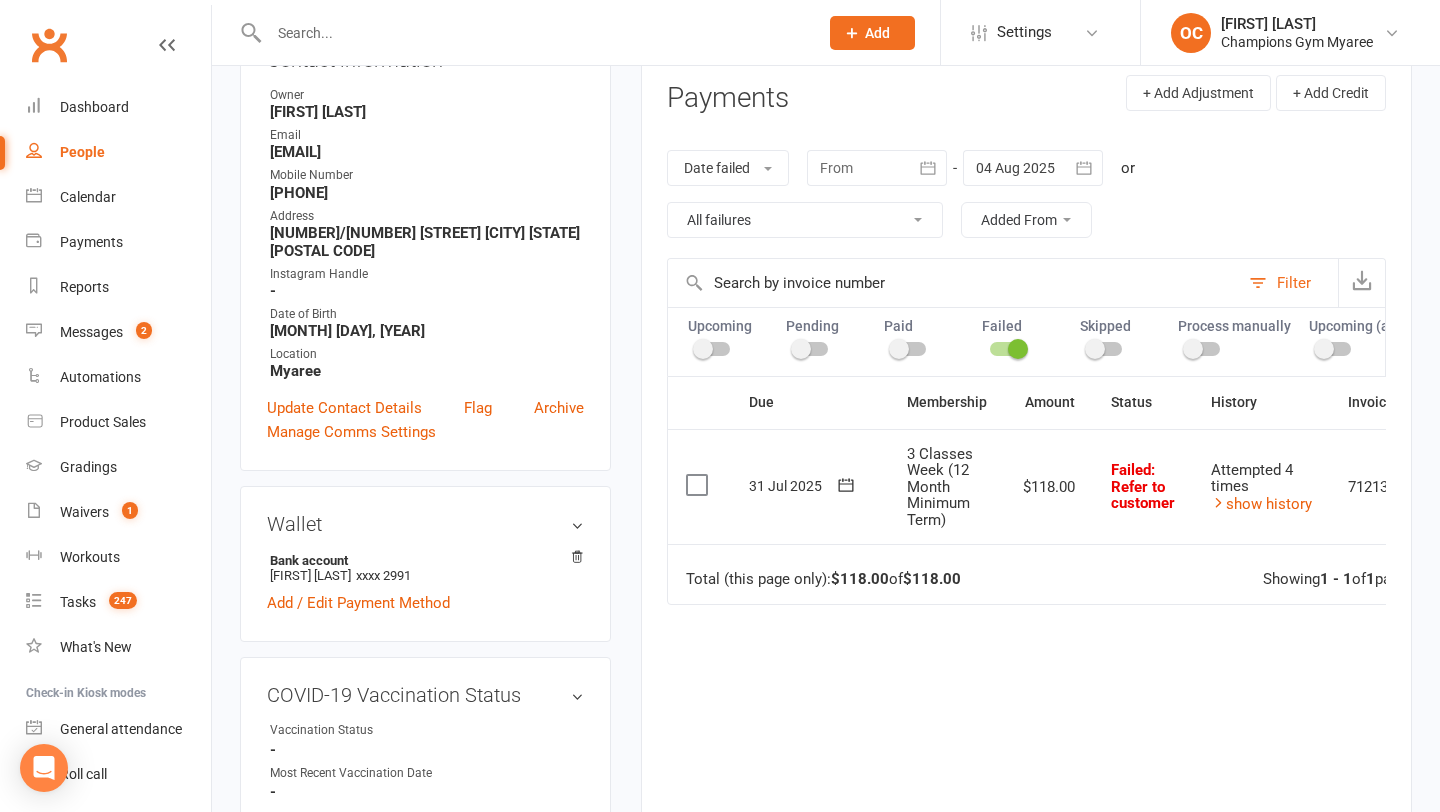 scroll, scrollTop: 407, scrollLeft: 0, axis: vertical 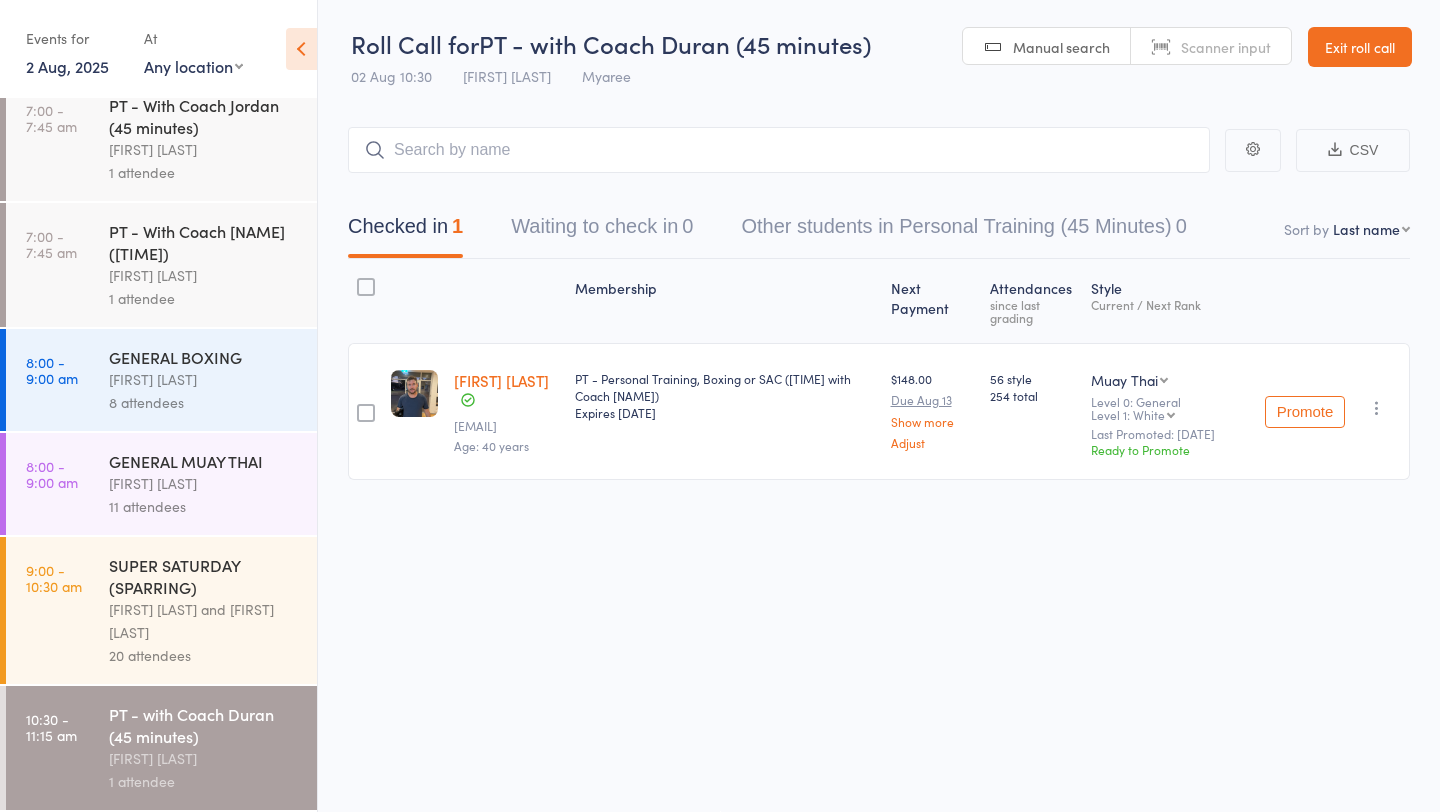 click on "2 Aug, 2025" at bounding box center (67, 66) 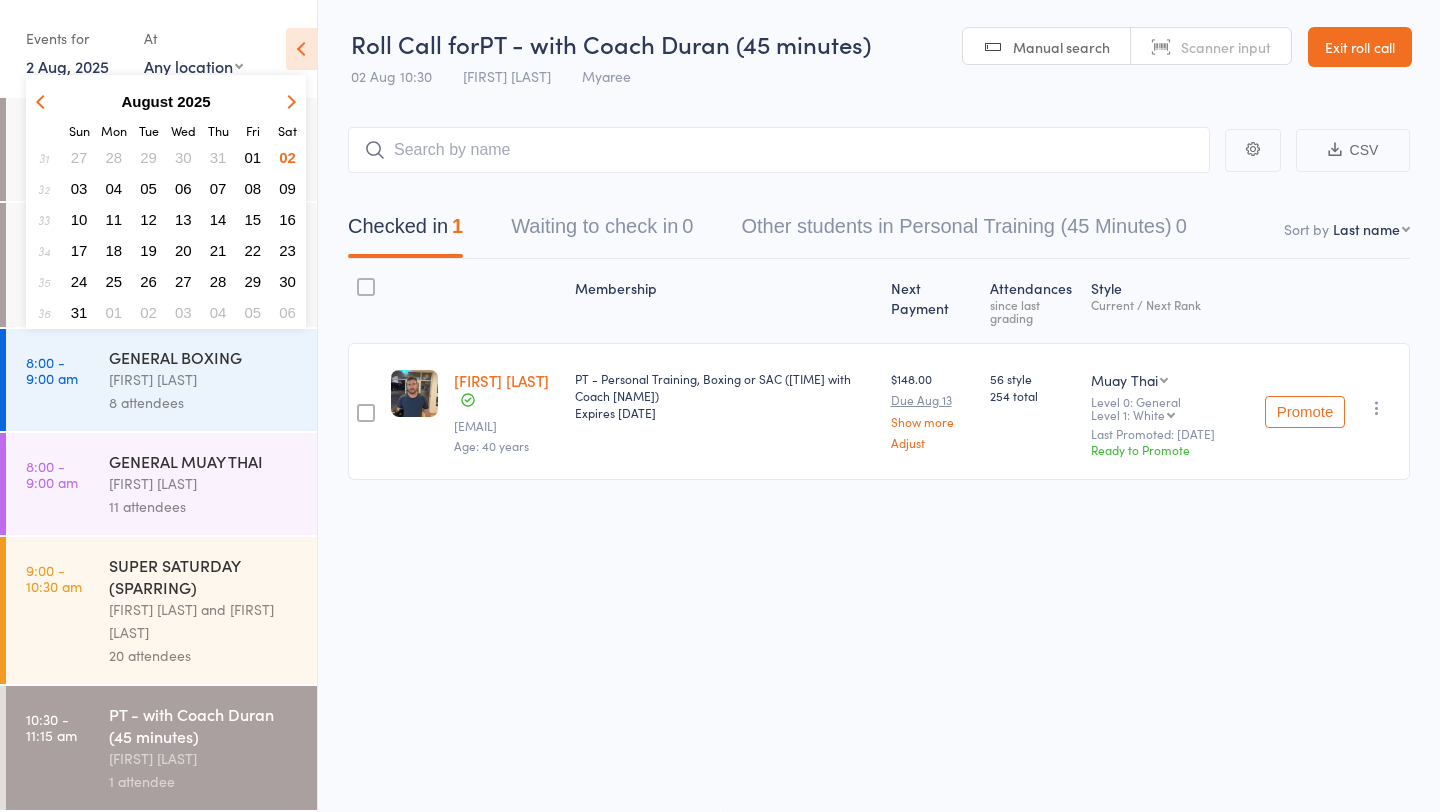 click on "04" at bounding box center [114, 188] 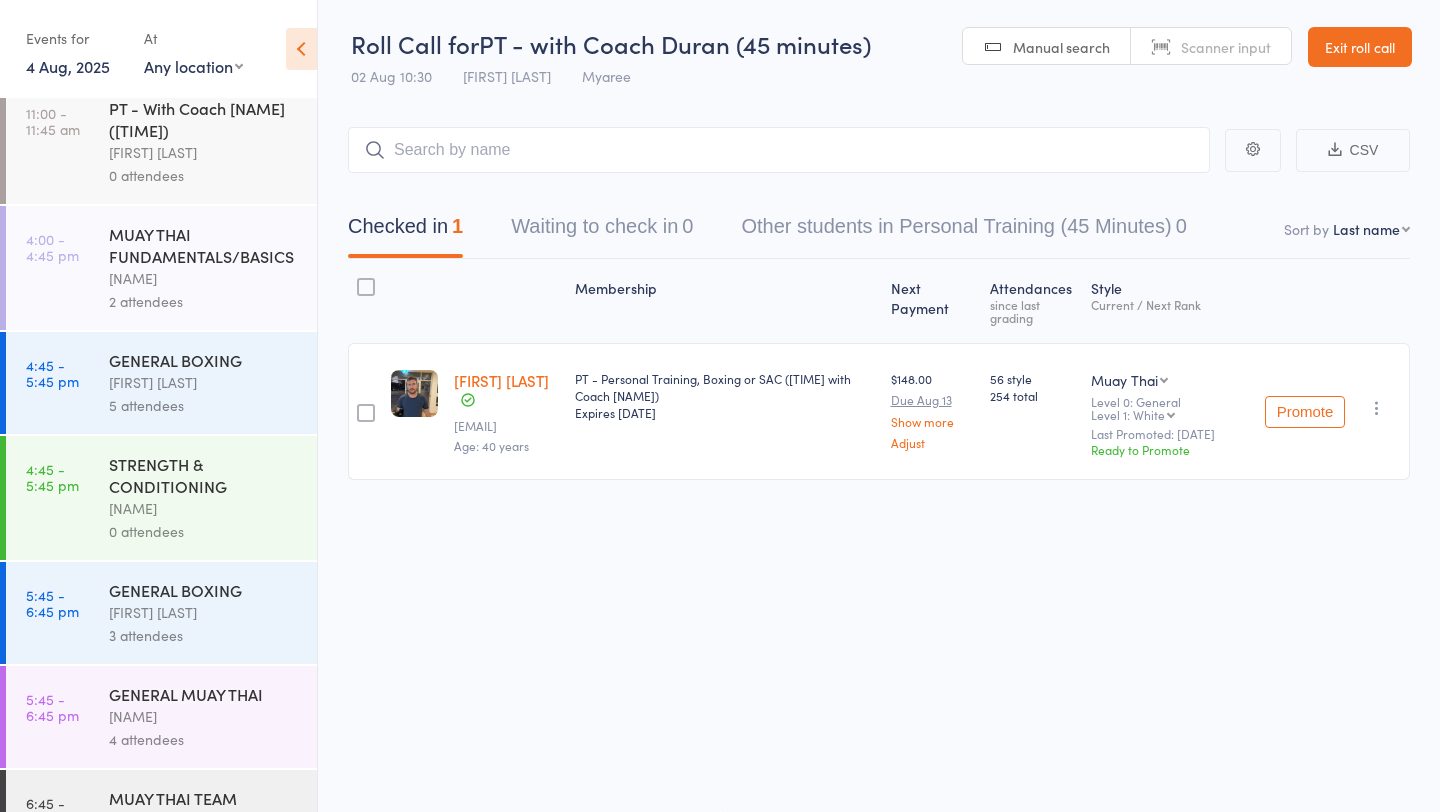 scroll, scrollTop: 455, scrollLeft: 0, axis: vertical 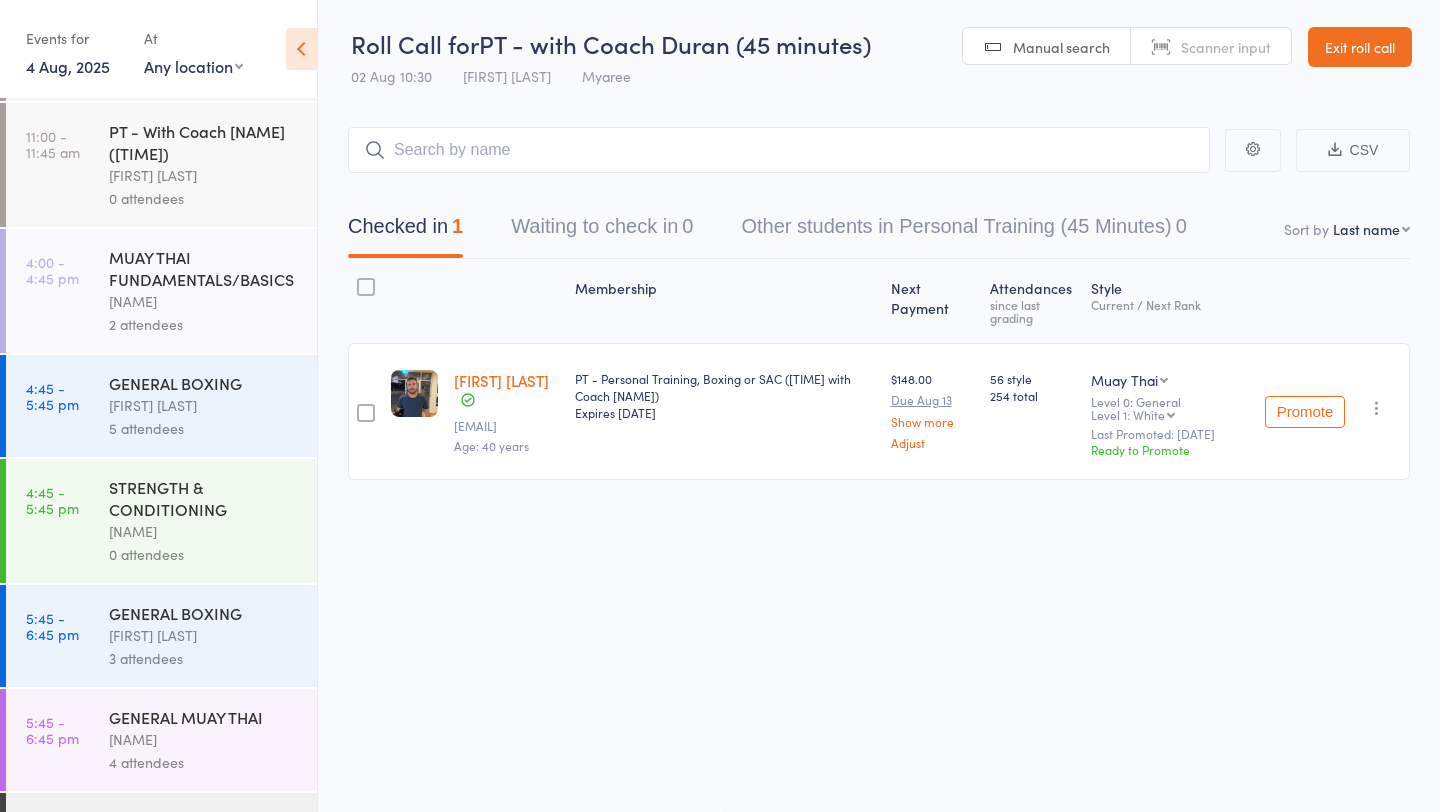click on "MUAY THAI FUNDAMENTALS/BASICS" at bounding box center [204, 268] 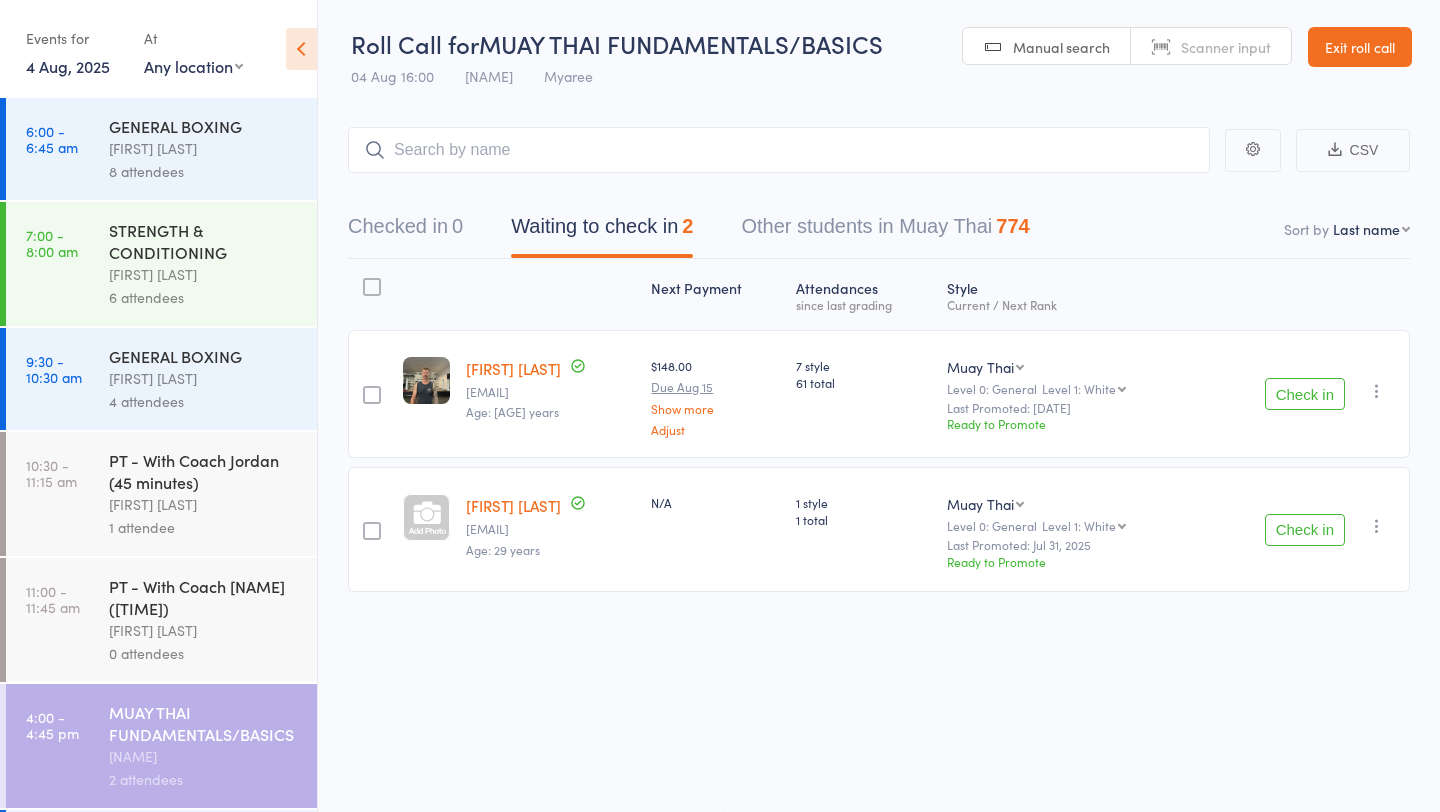scroll, scrollTop: 697, scrollLeft: 0, axis: vertical 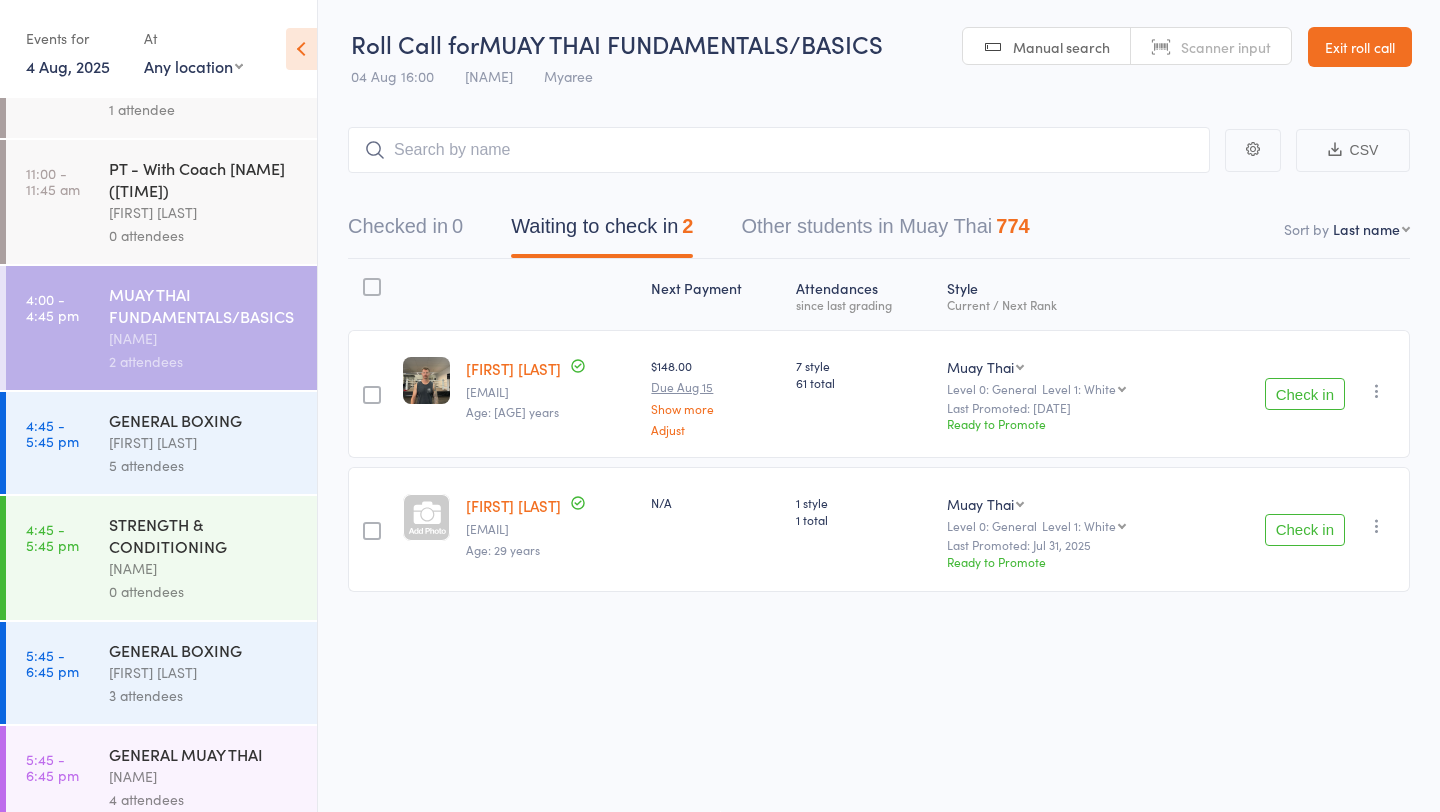 click on "Check in" at bounding box center (1305, 530) 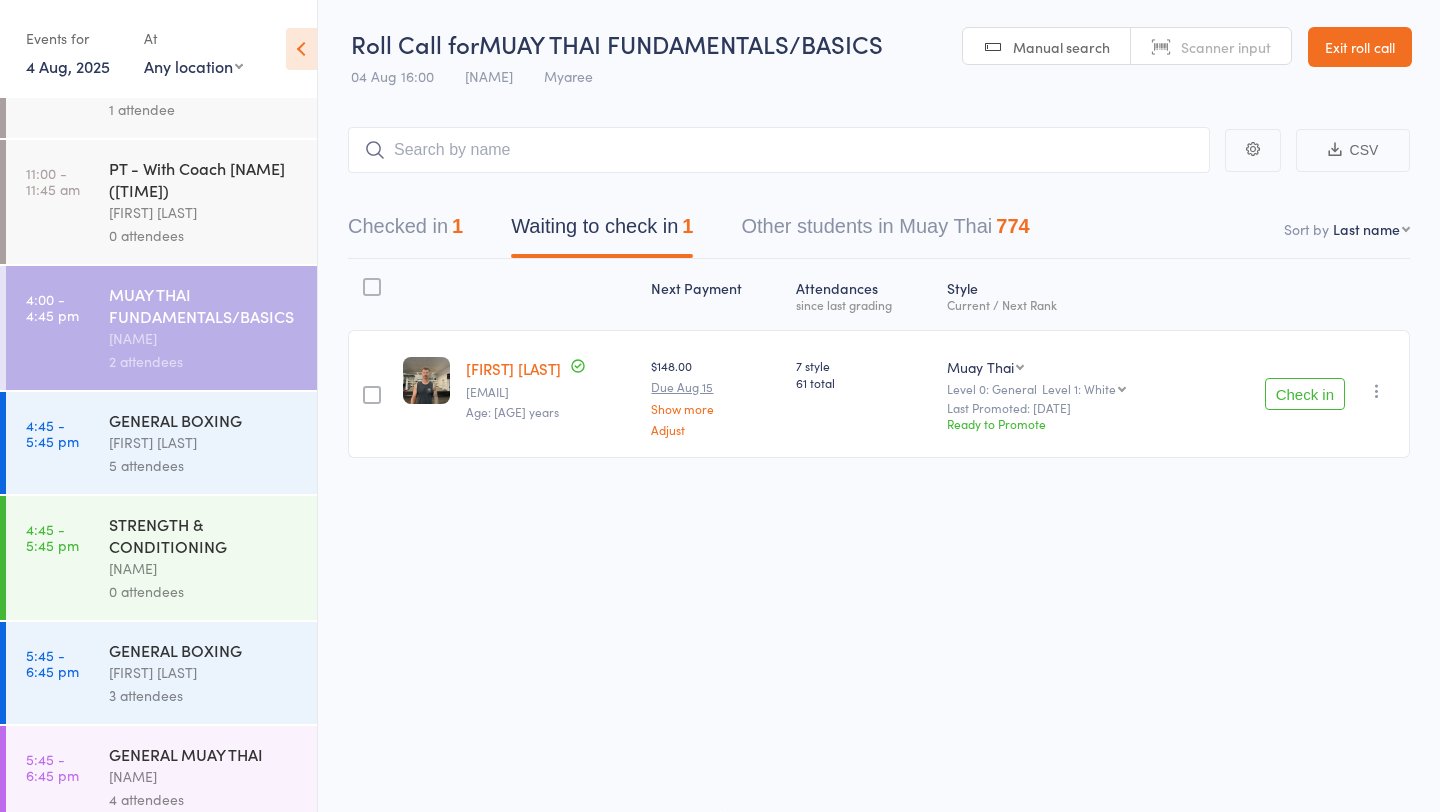 click on "Check in" at bounding box center [1305, 394] 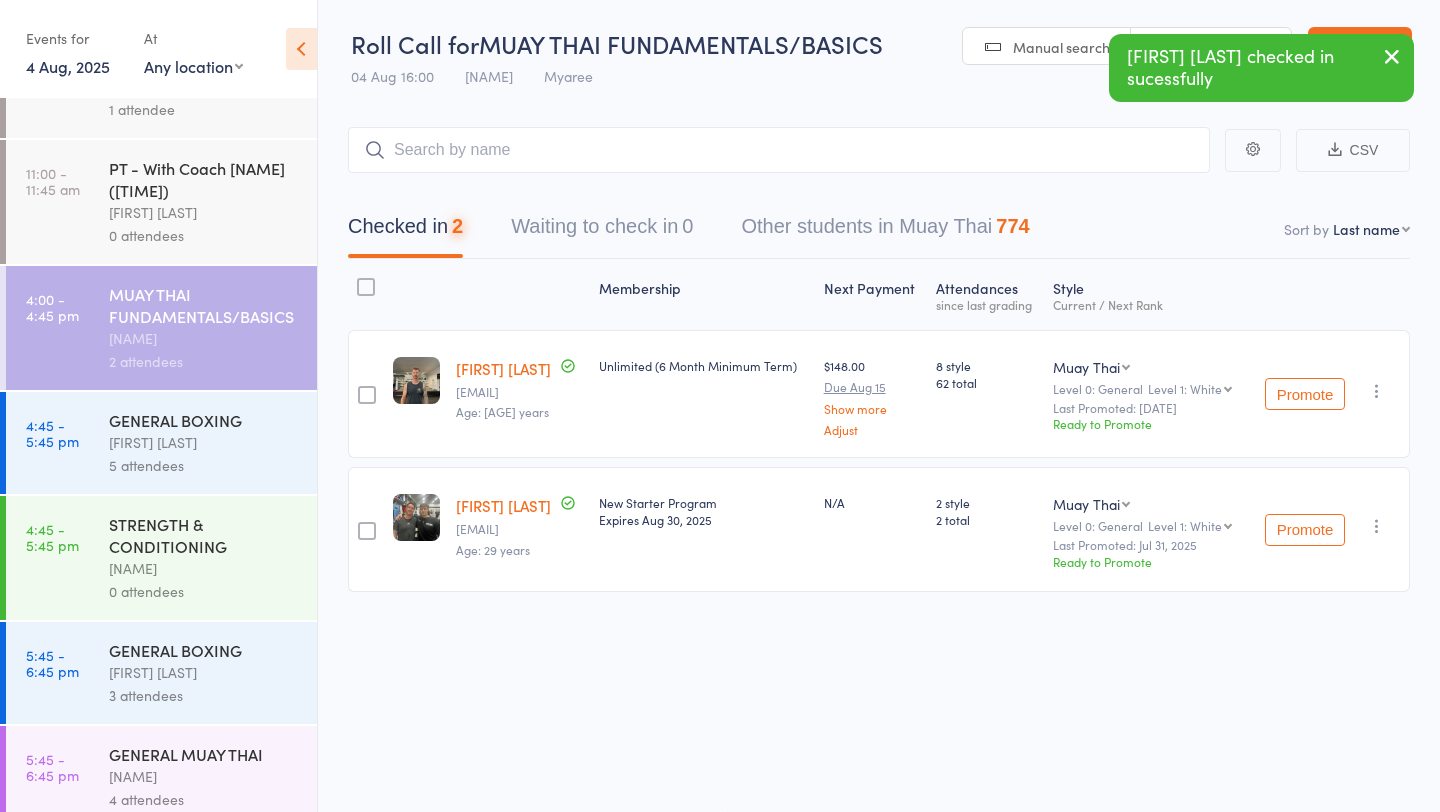 click on "GENERAL BOXING" at bounding box center [204, 420] 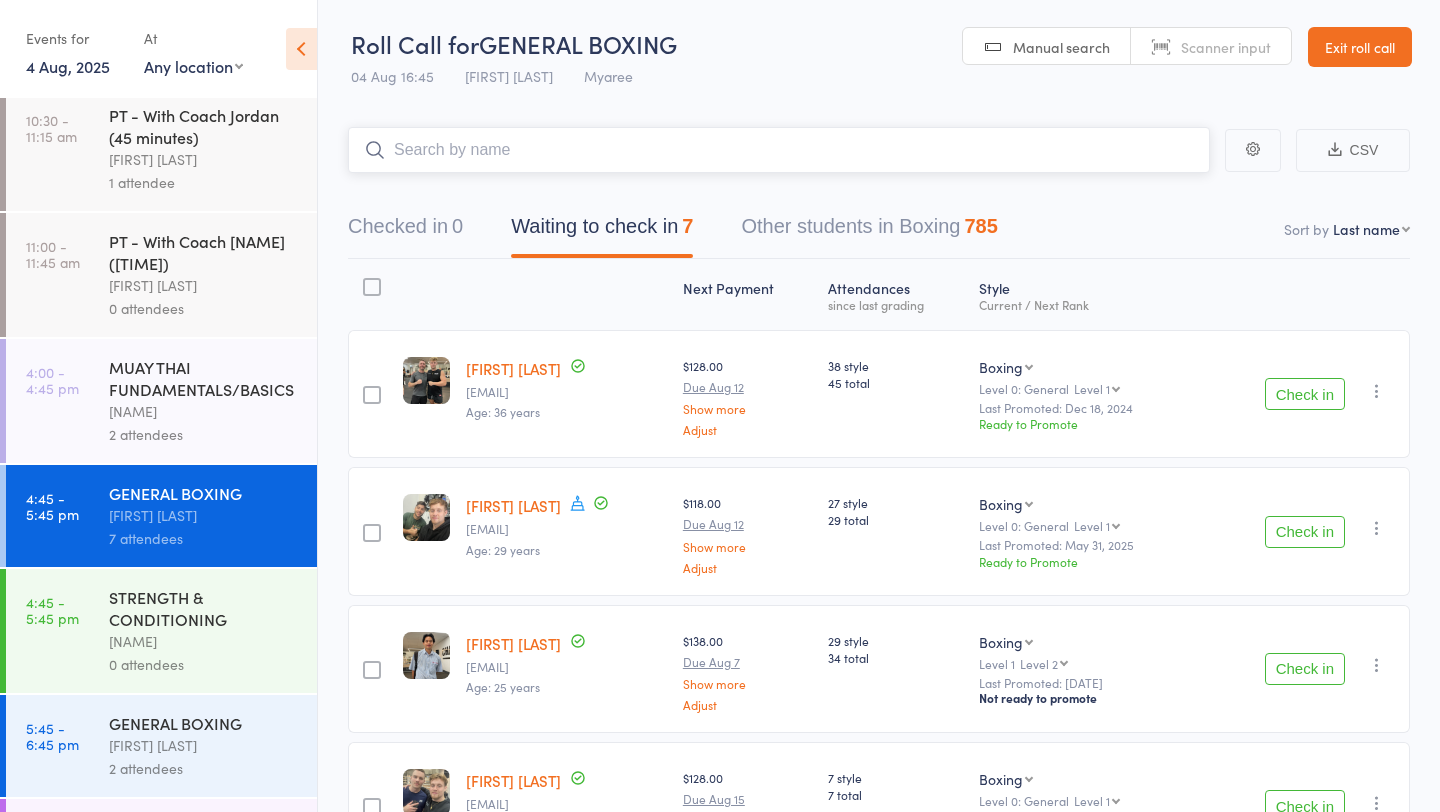 scroll, scrollTop: 697, scrollLeft: 0, axis: vertical 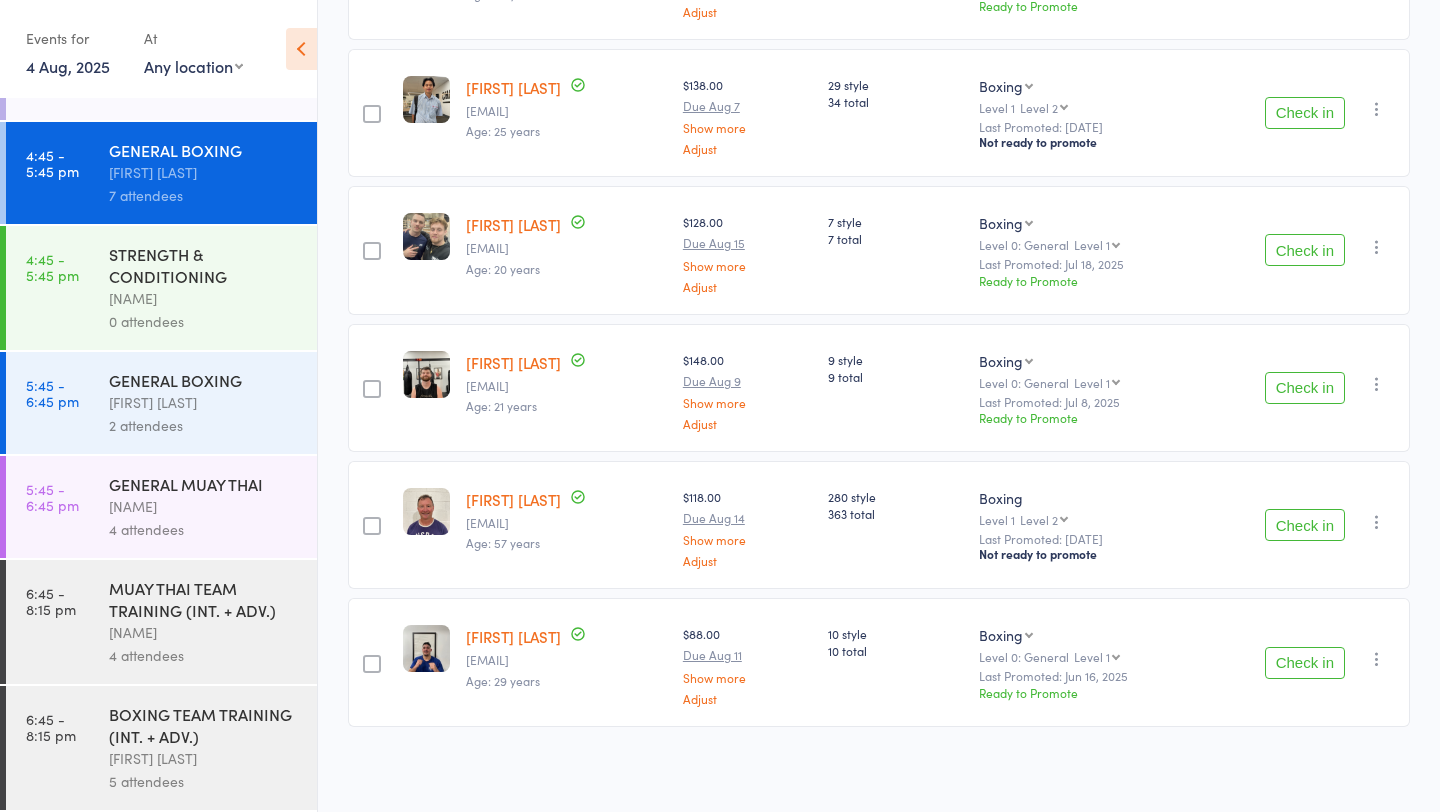 click on "[FIRST] [LAST]" at bounding box center [204, 632] 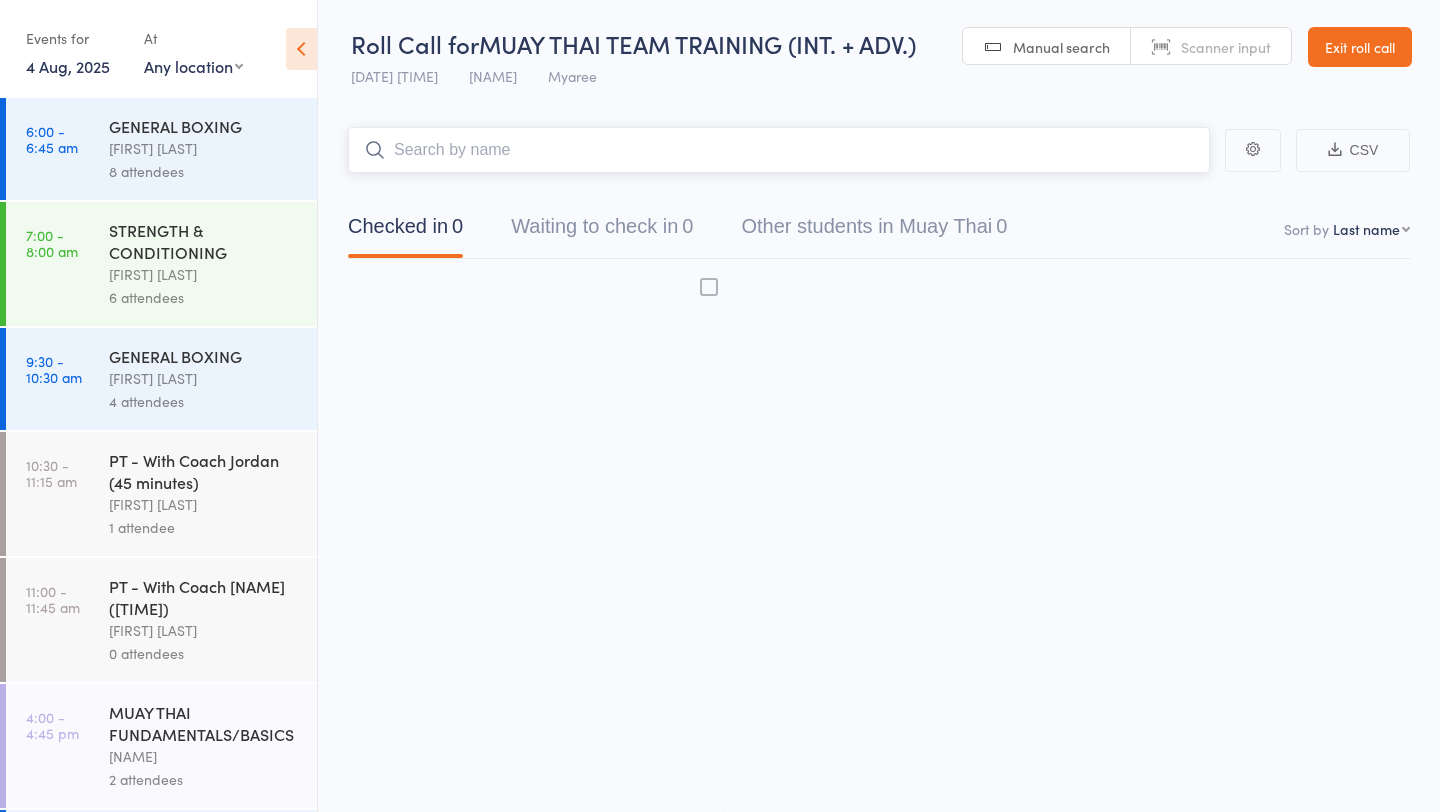 scroll, scrollTop: 1, scrollLeft: 0, axis: vertical 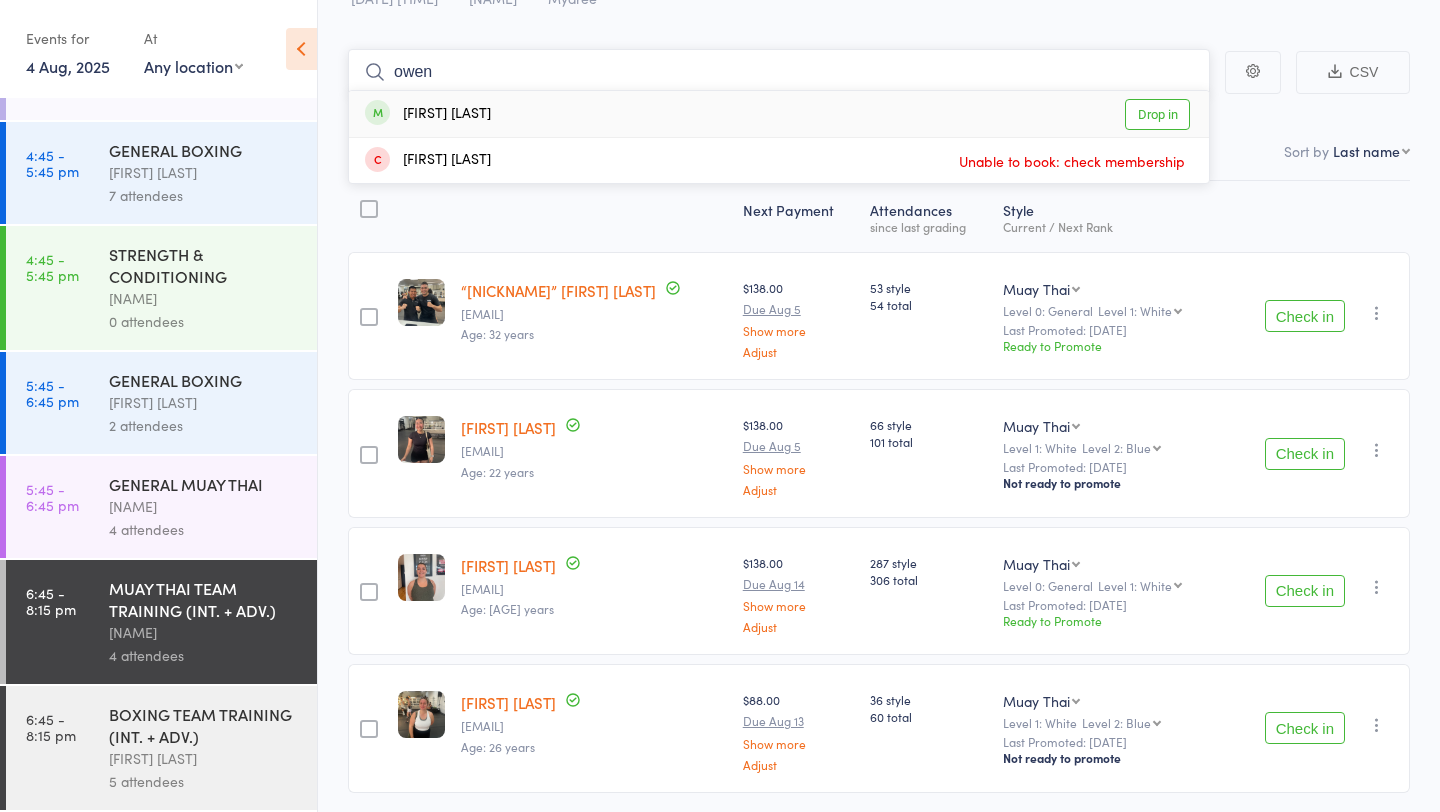 type on "owen" 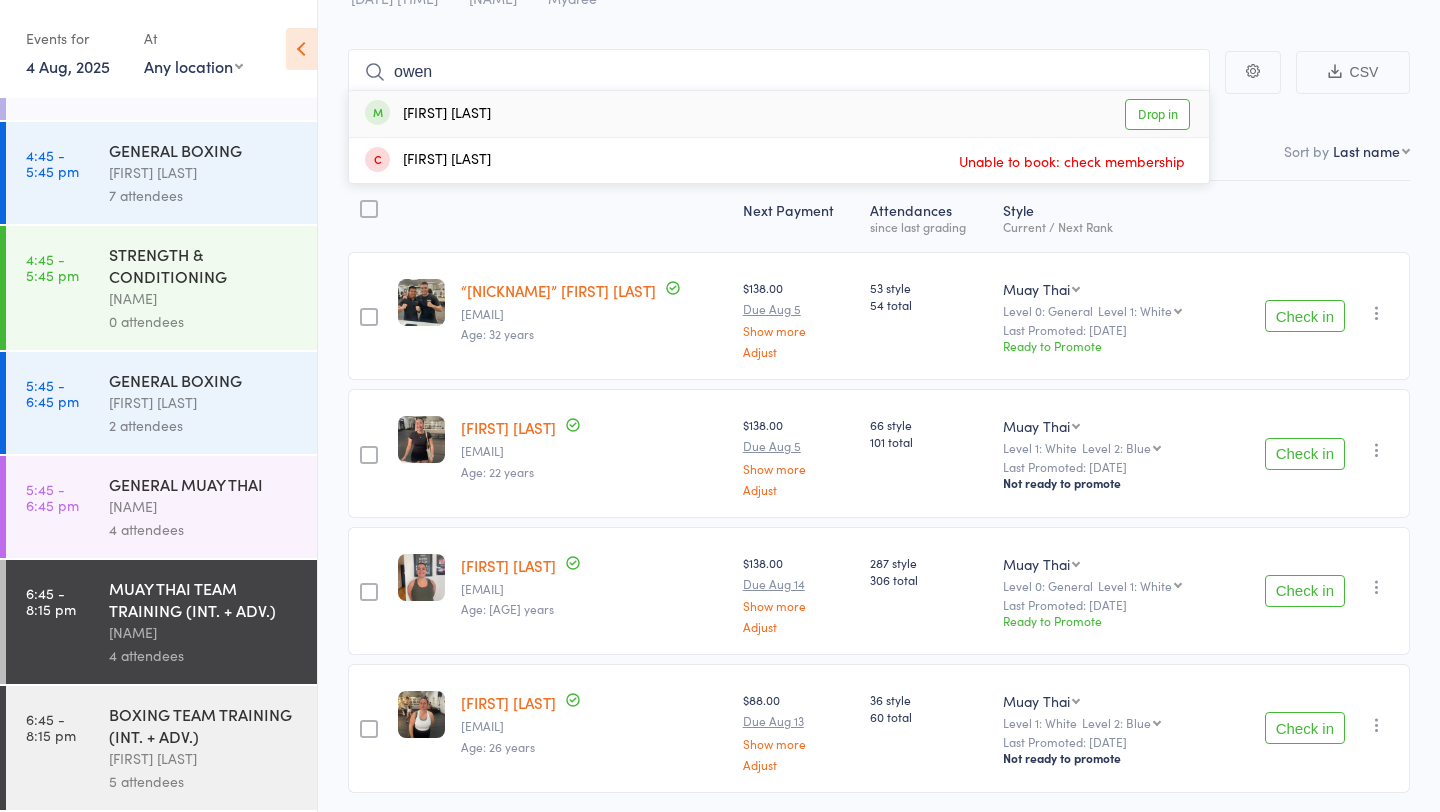 click on "Drop in" at bounding box center (1157, 114) 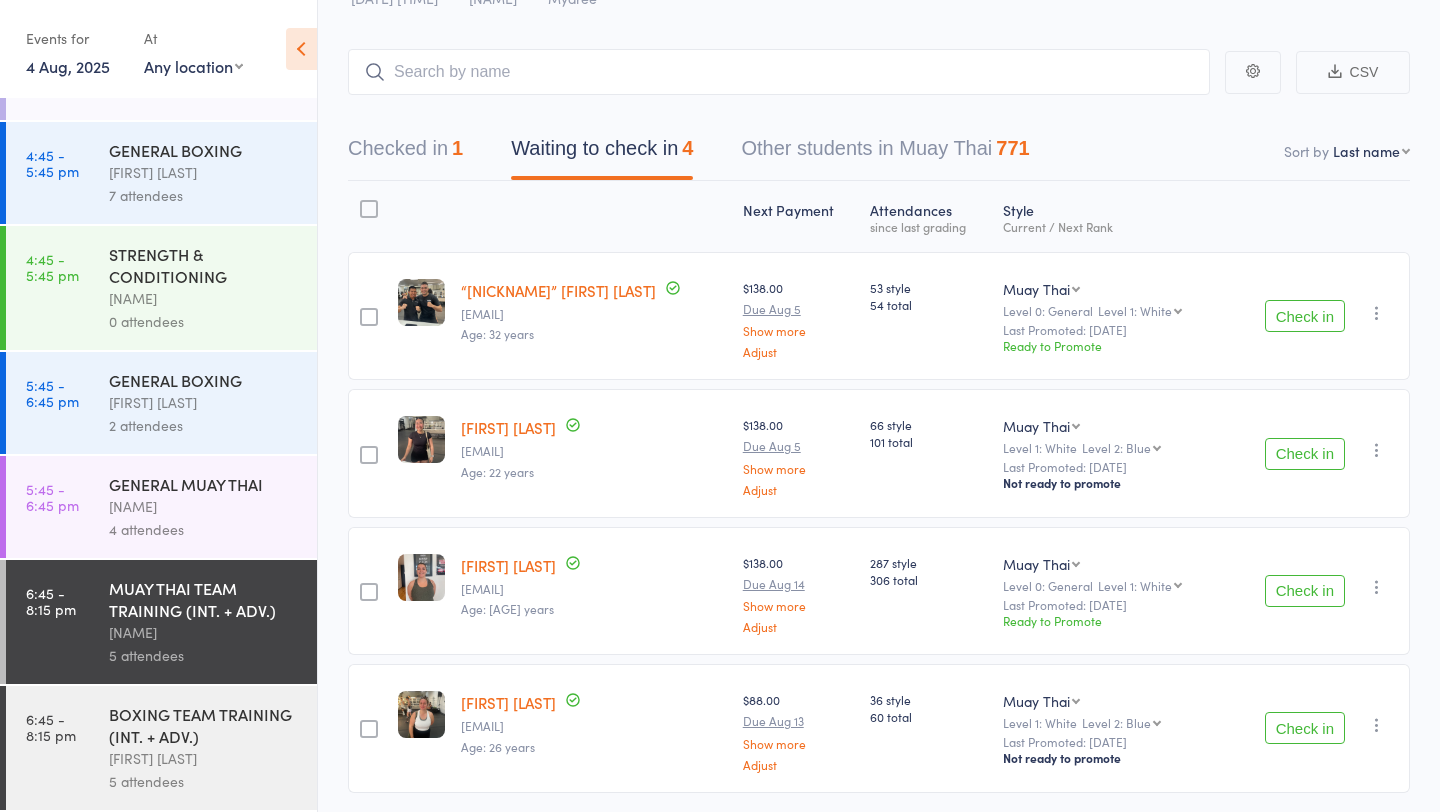 click on "GENERAL BOXING" at bounding box center (204, 380) 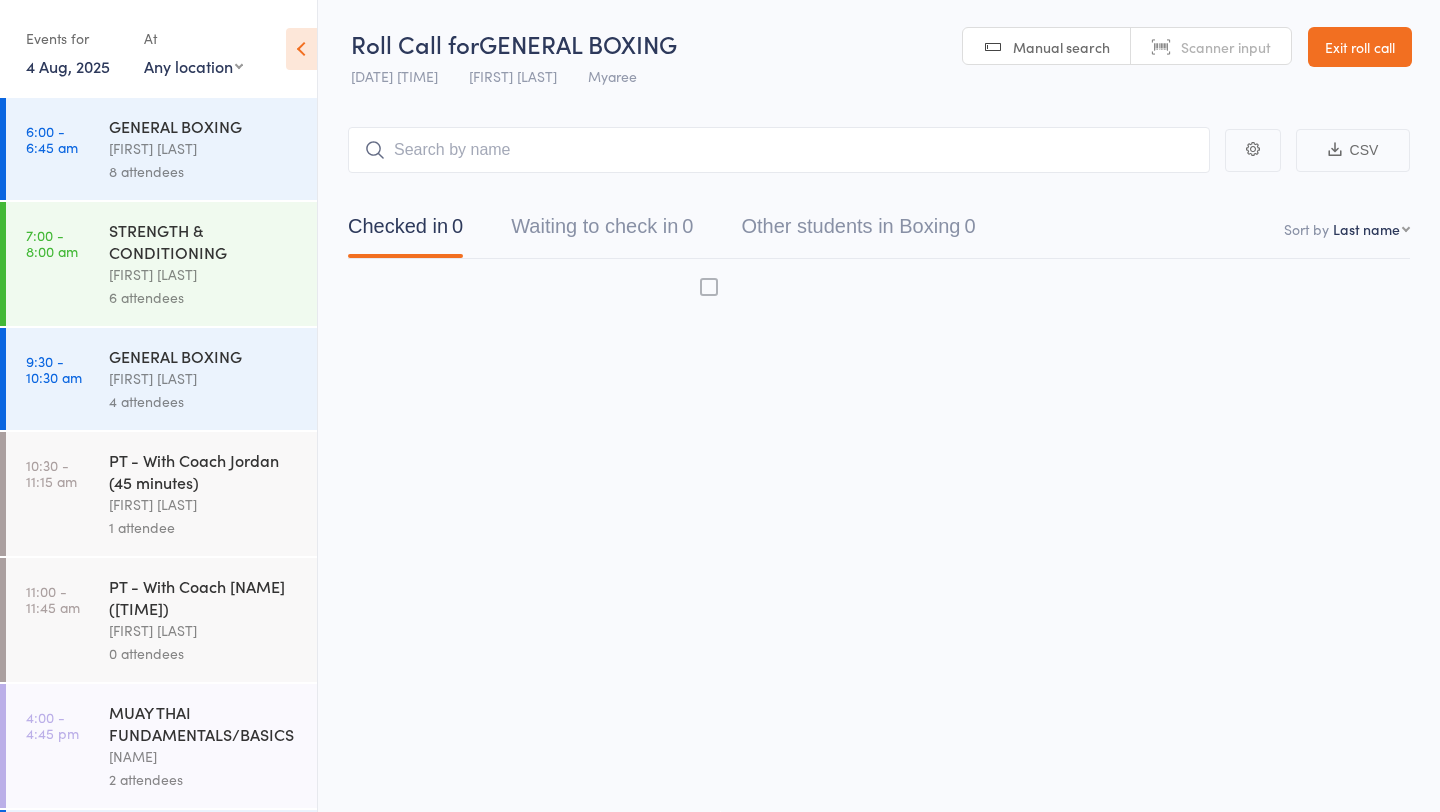 scroll, scrollTop: 1, scrollLeft: 0, axis: vertical 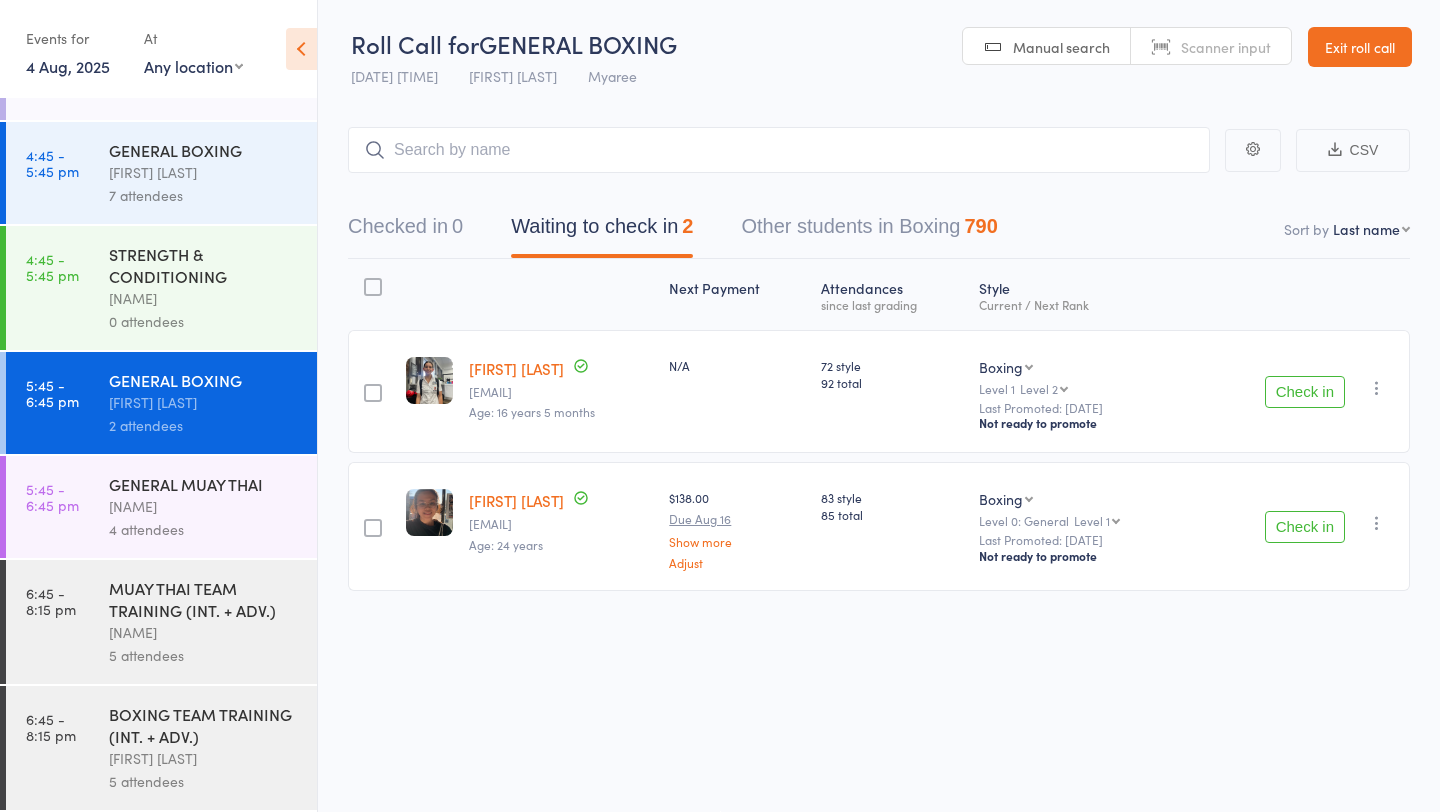 click on "[FIRST] [LAST]" at bounding box center (204, 506) 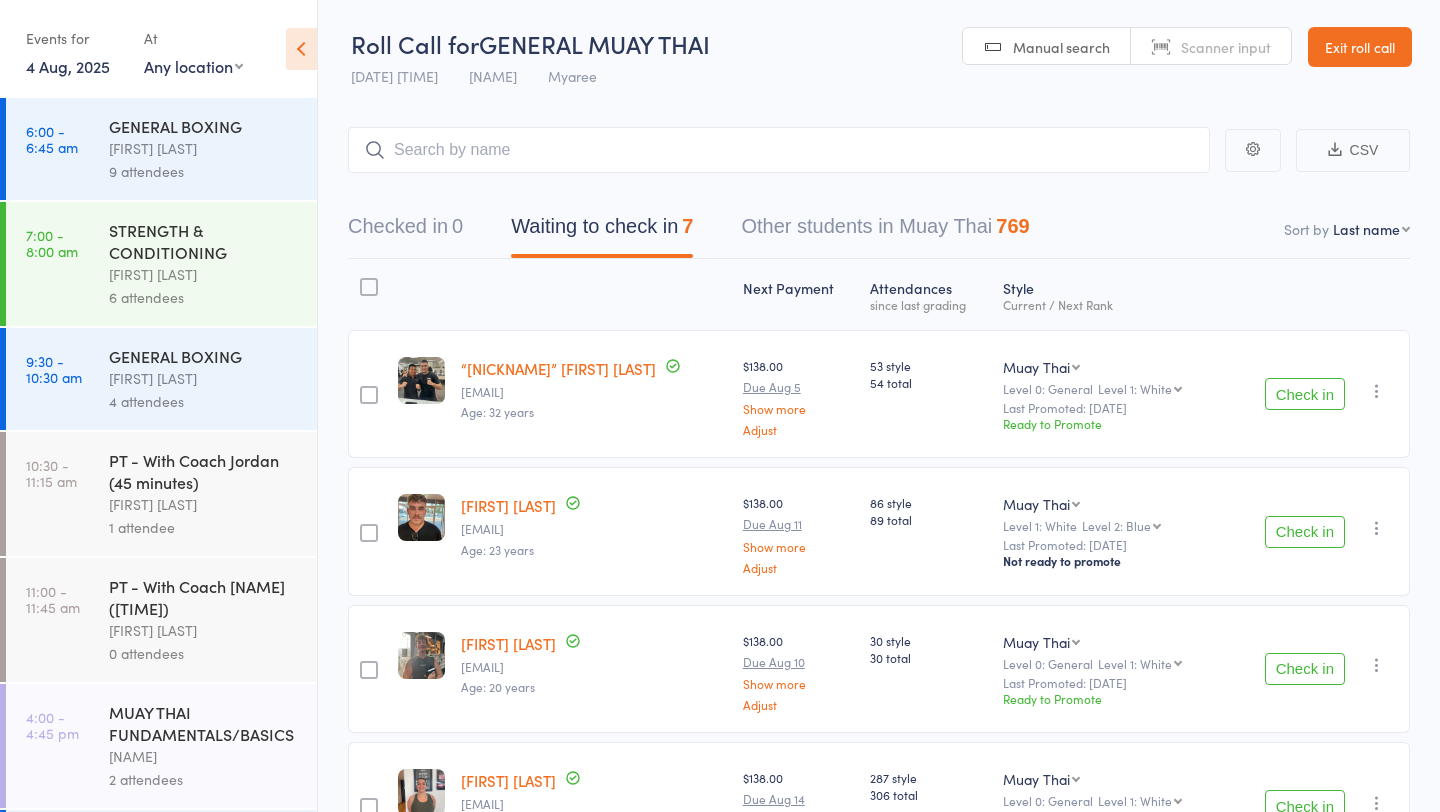 scroll, scrollTop: 557, scrollLeft: 0, axis: vertical 